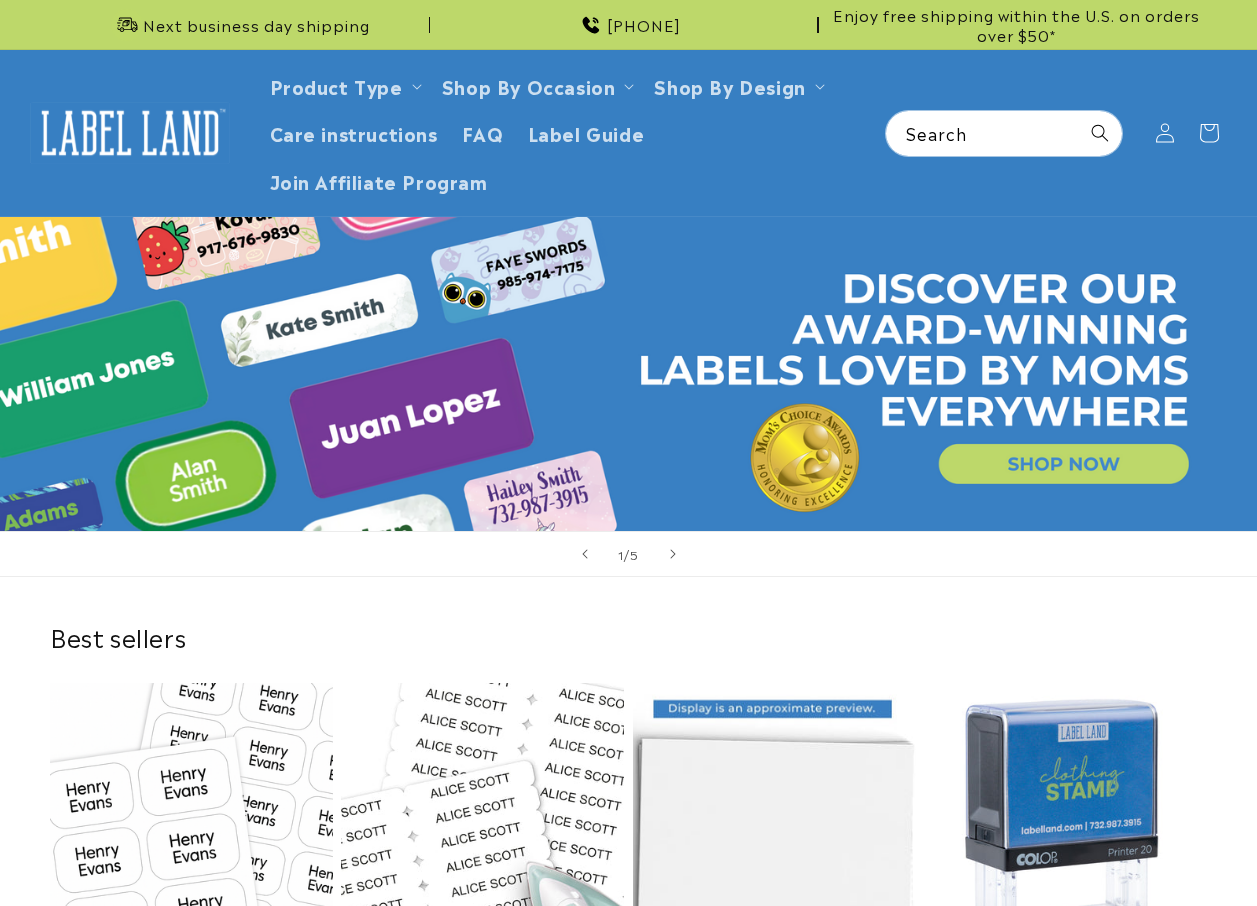 click on "Name Stamp" at bounding box center [774, 997] 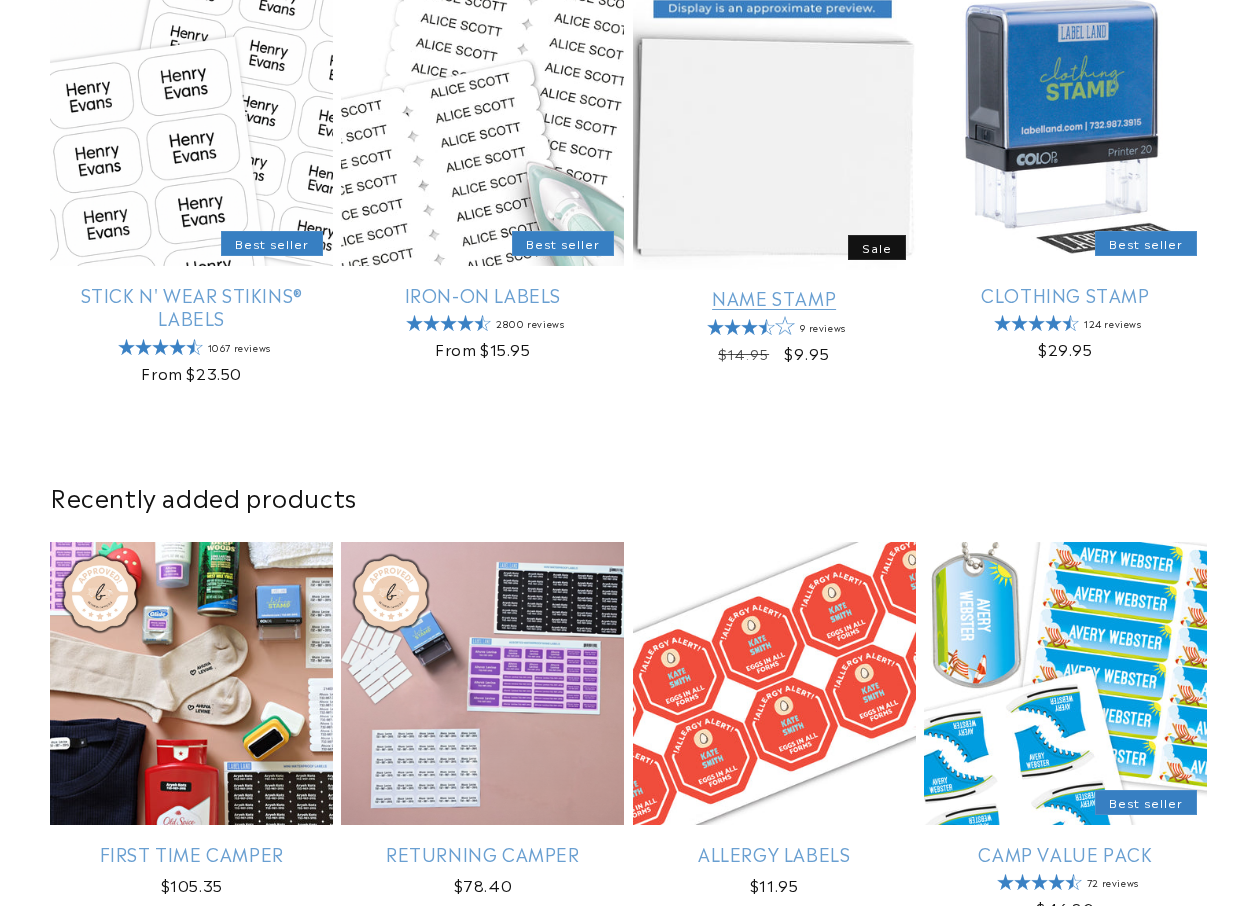 scroll, scrollTop: 700, scrollLeft: 0, axis: vertical 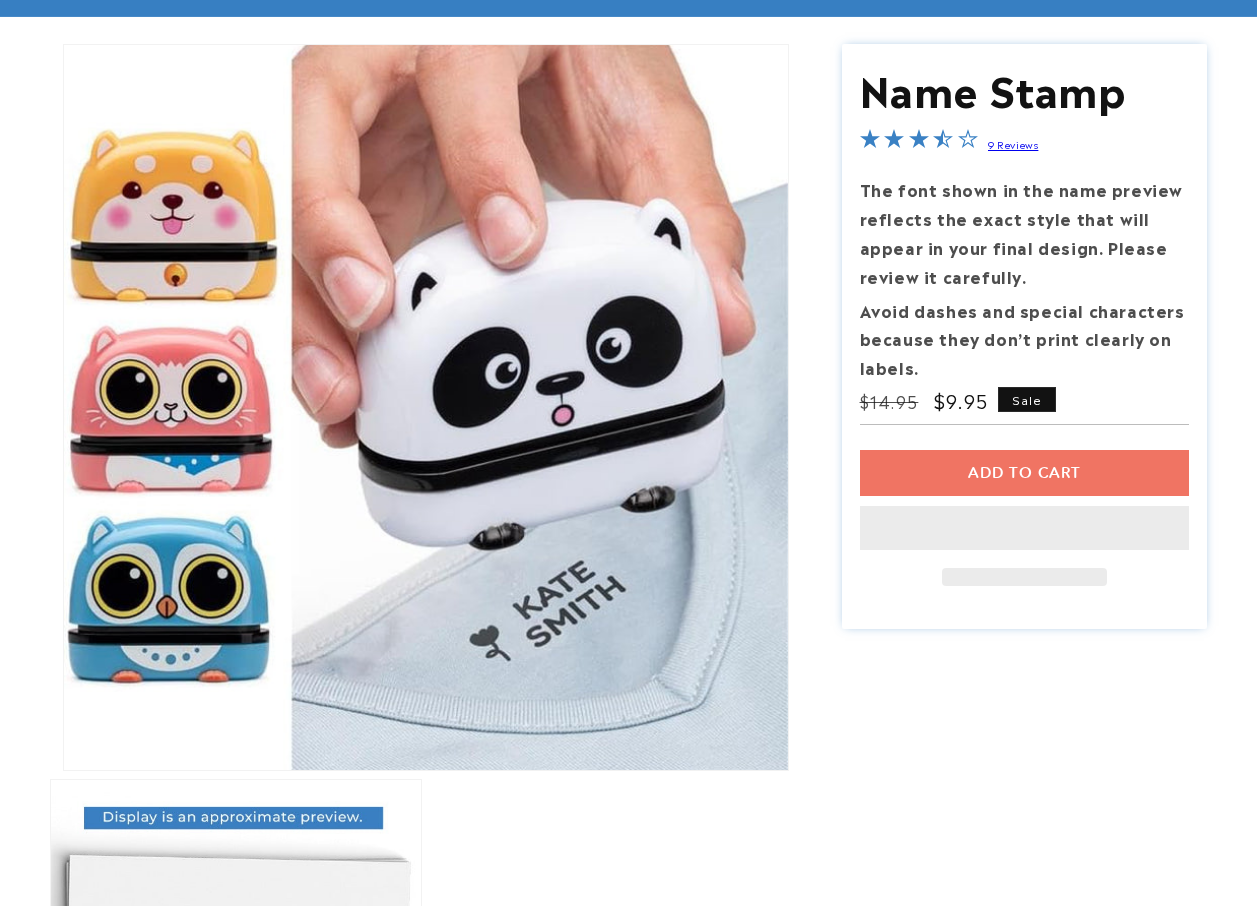 click on "Add to cart
This item is a recurring or deferred purchase. By continuing, I agree to the  cancellation policy  and authorize you to charge my payment method at the prices, frequency and dates listed on this page until my order is fulfilled or I cancel, if permitted." at bounding box center (1025, 518) 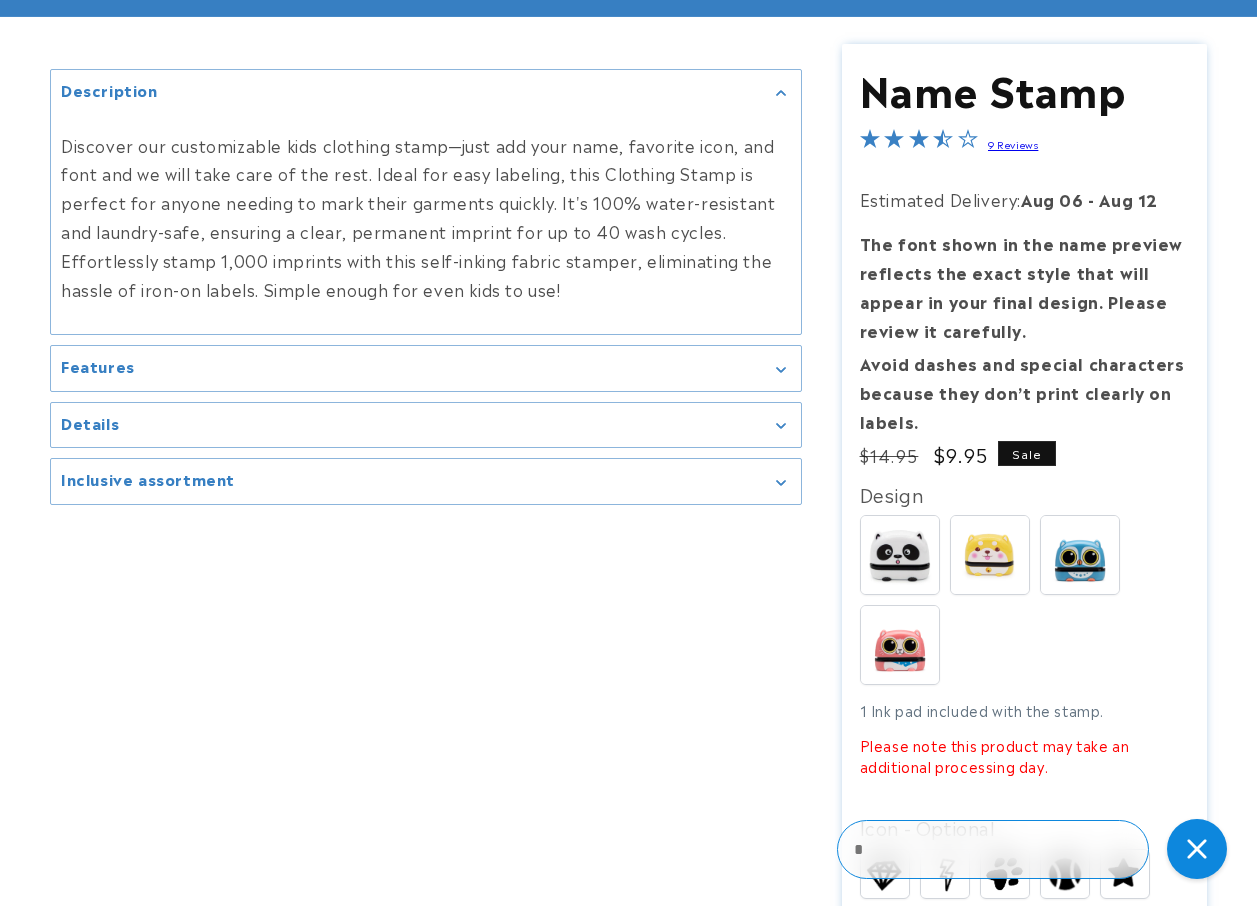 scroll, scrollTop: 0, scrollLeft: 0, axis: both 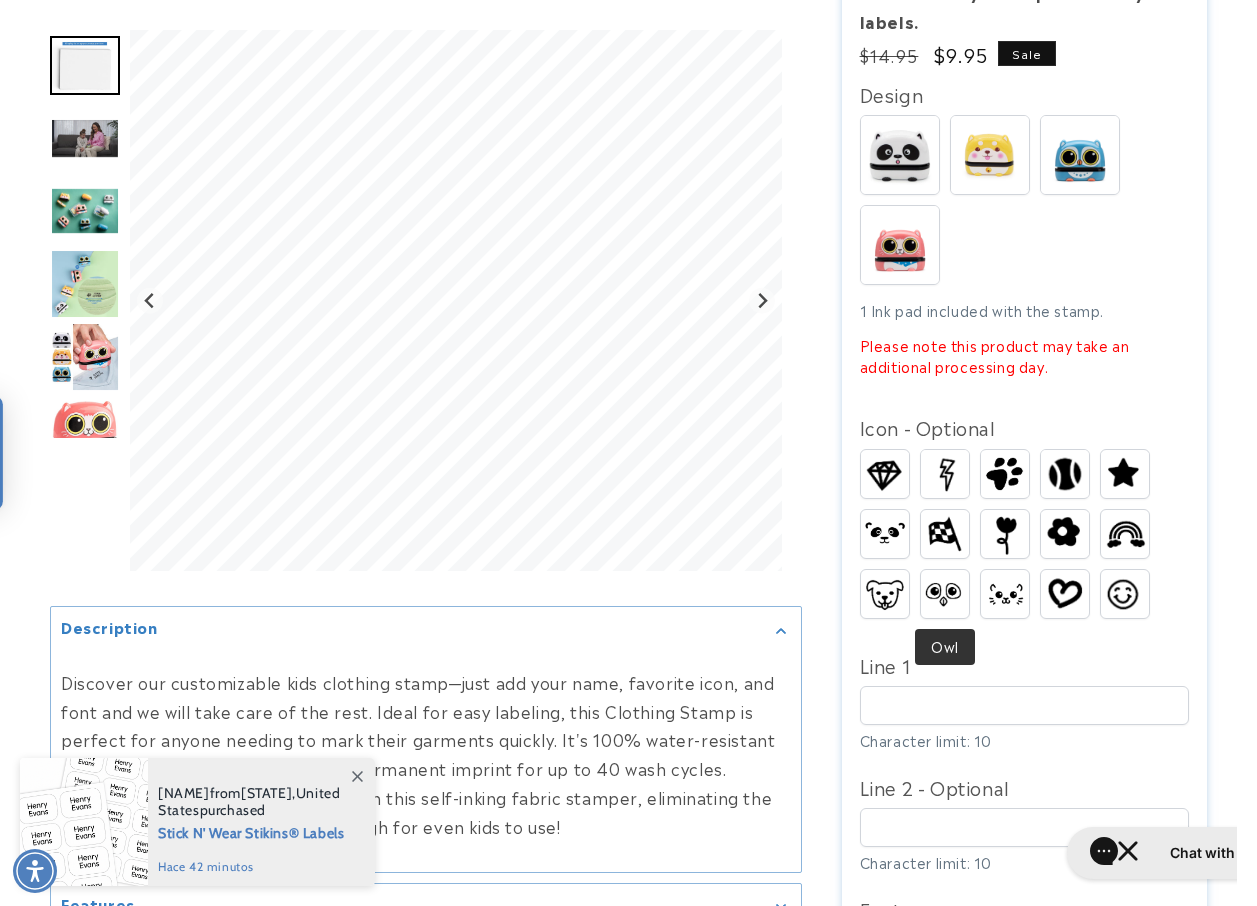 click on "Diamond
Lightning
Paw
Baseball Dog" at bounding box center [1030, 539] 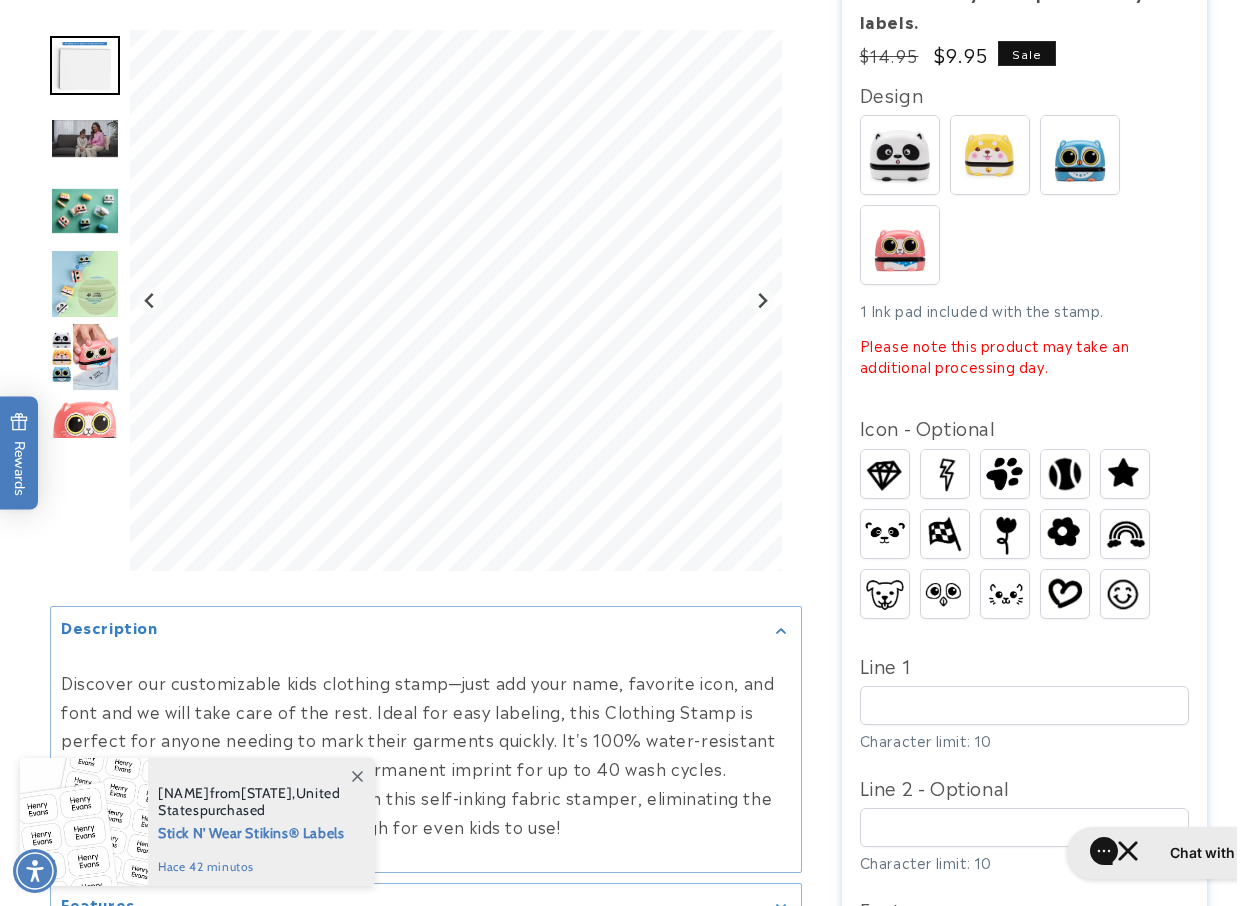 click at bounding box center [945, 534] 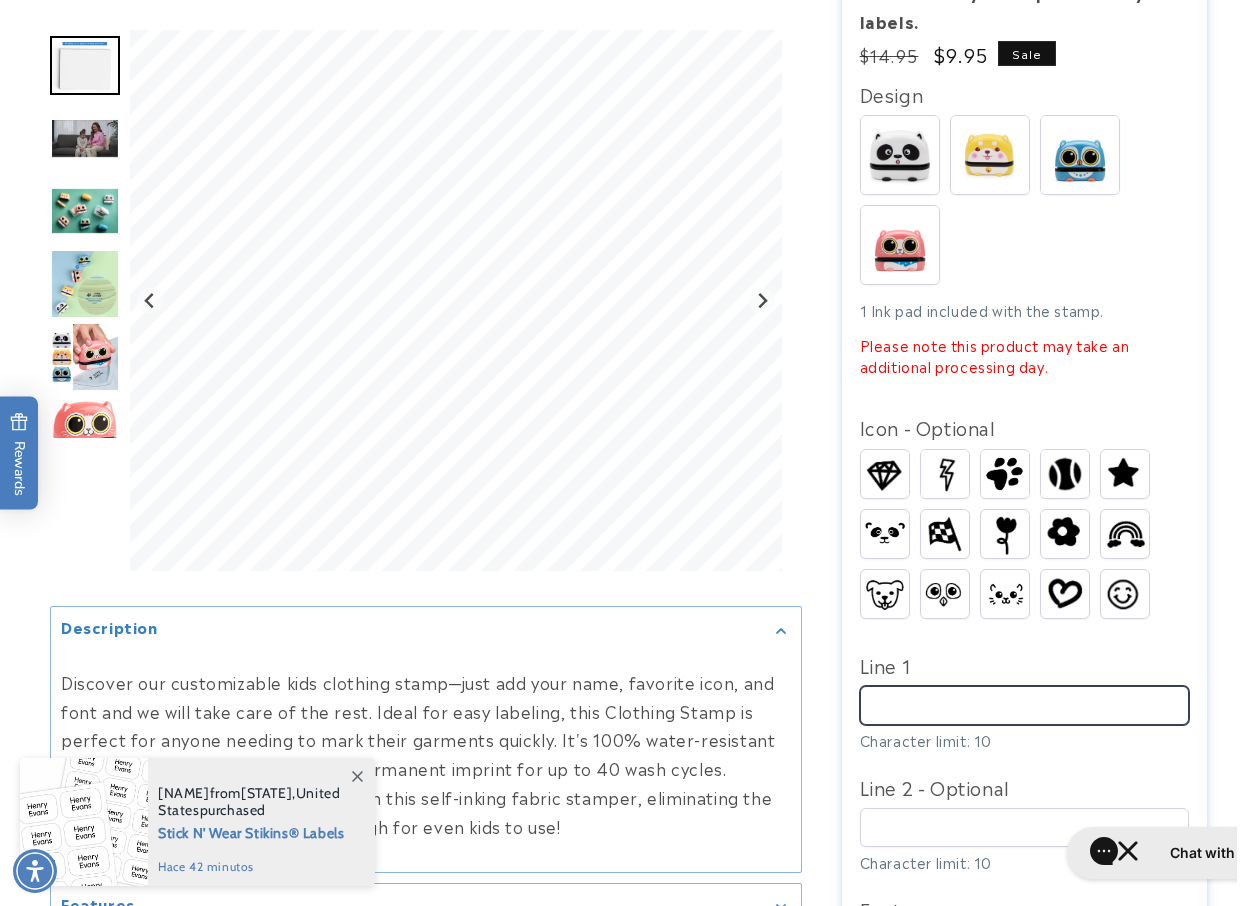 click on "Line 1" at bounding box center [1025, 705] 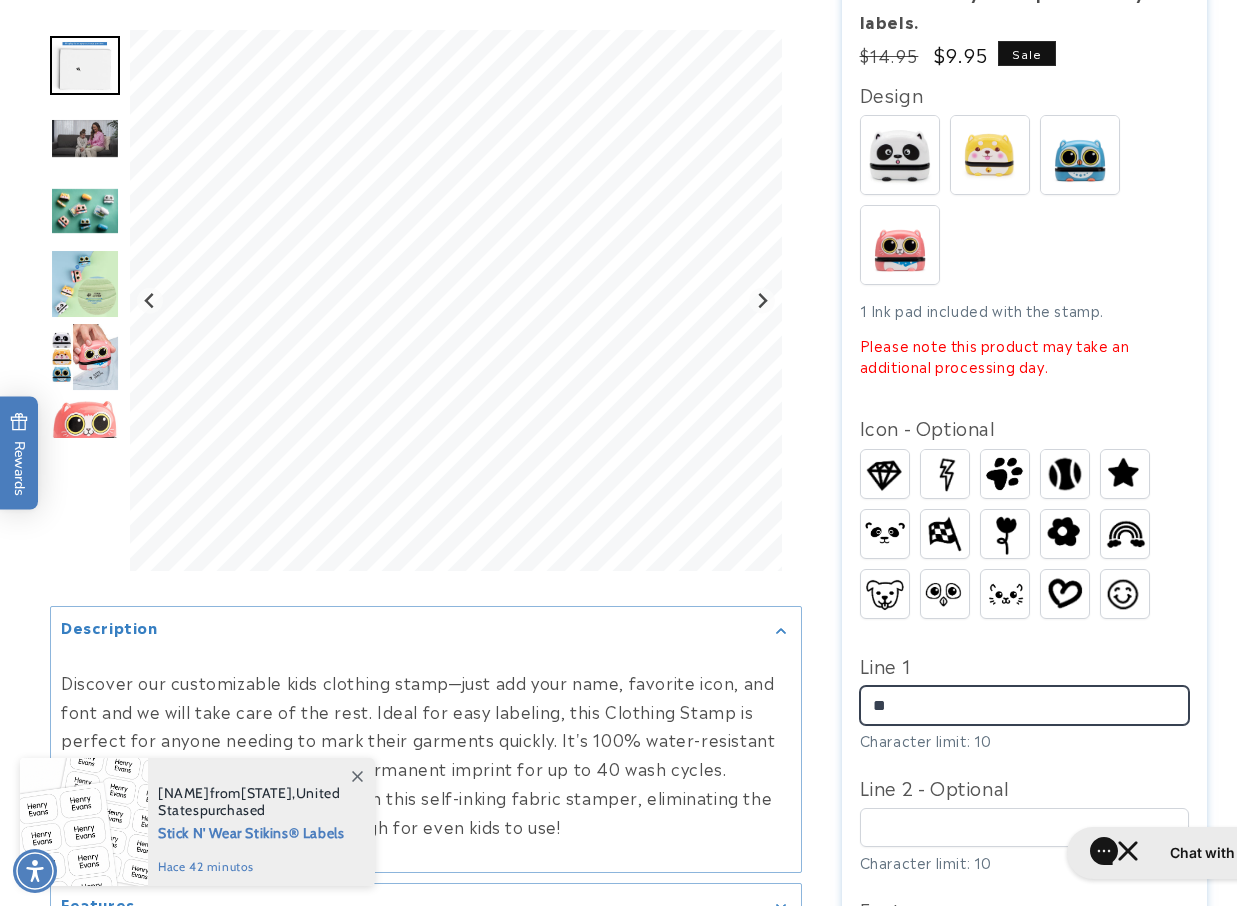 scroll, scrollTop: 800, scrollLeft: 0, axis: vertical 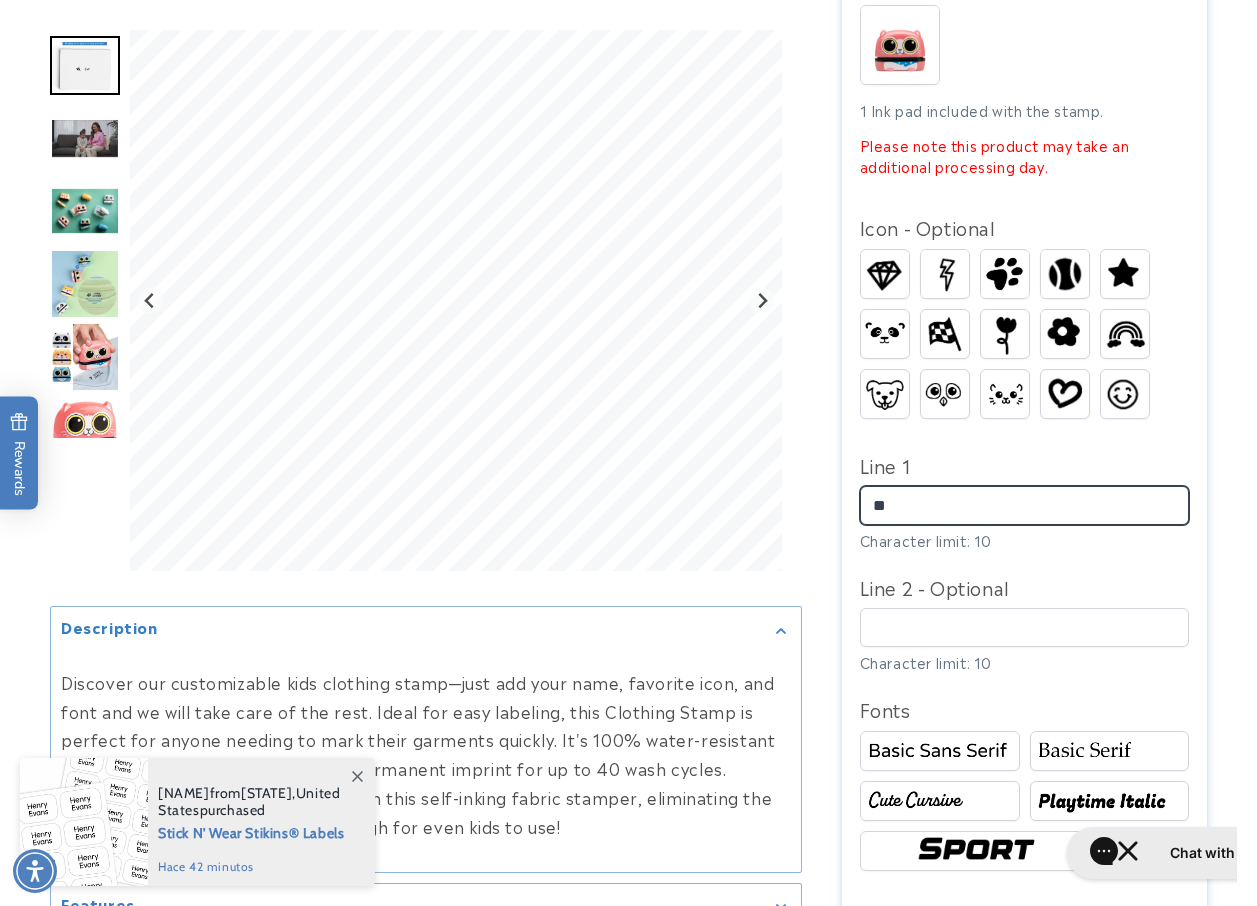 type on "**" 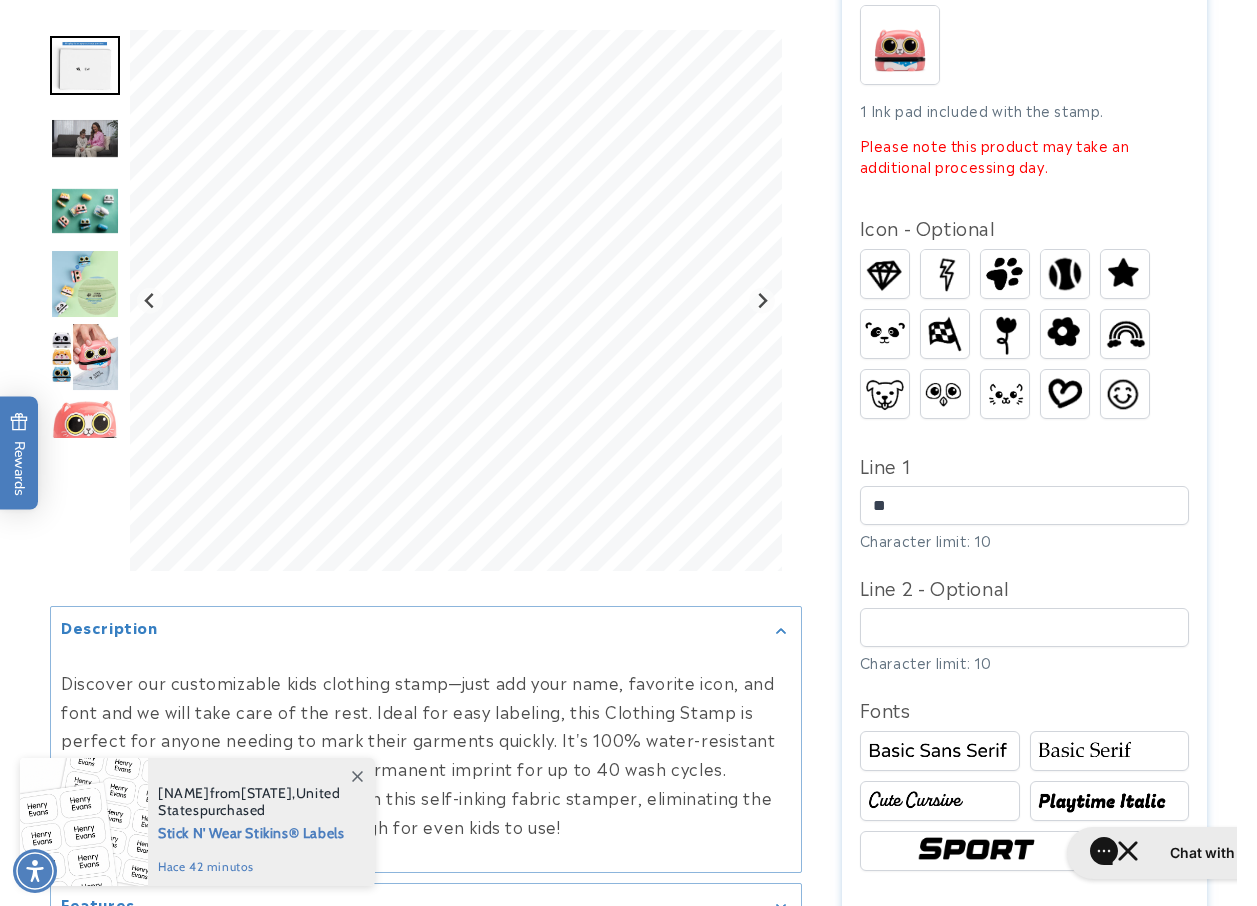 click on "Line 2 - Optional
Character limit: 10" at bounding box center (1025, 622) 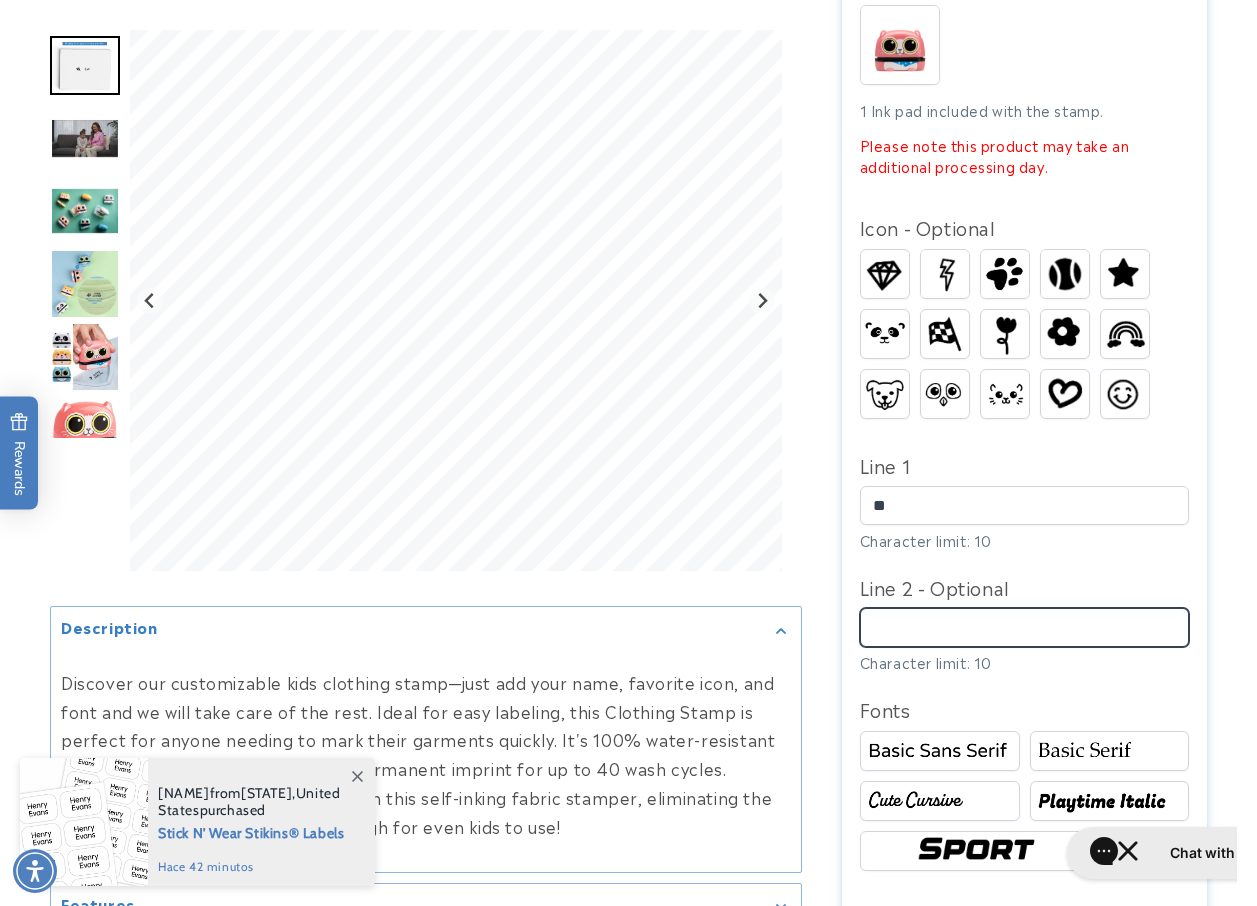 click on "Line 2 - Optional" at bounding box center [1025, 627] 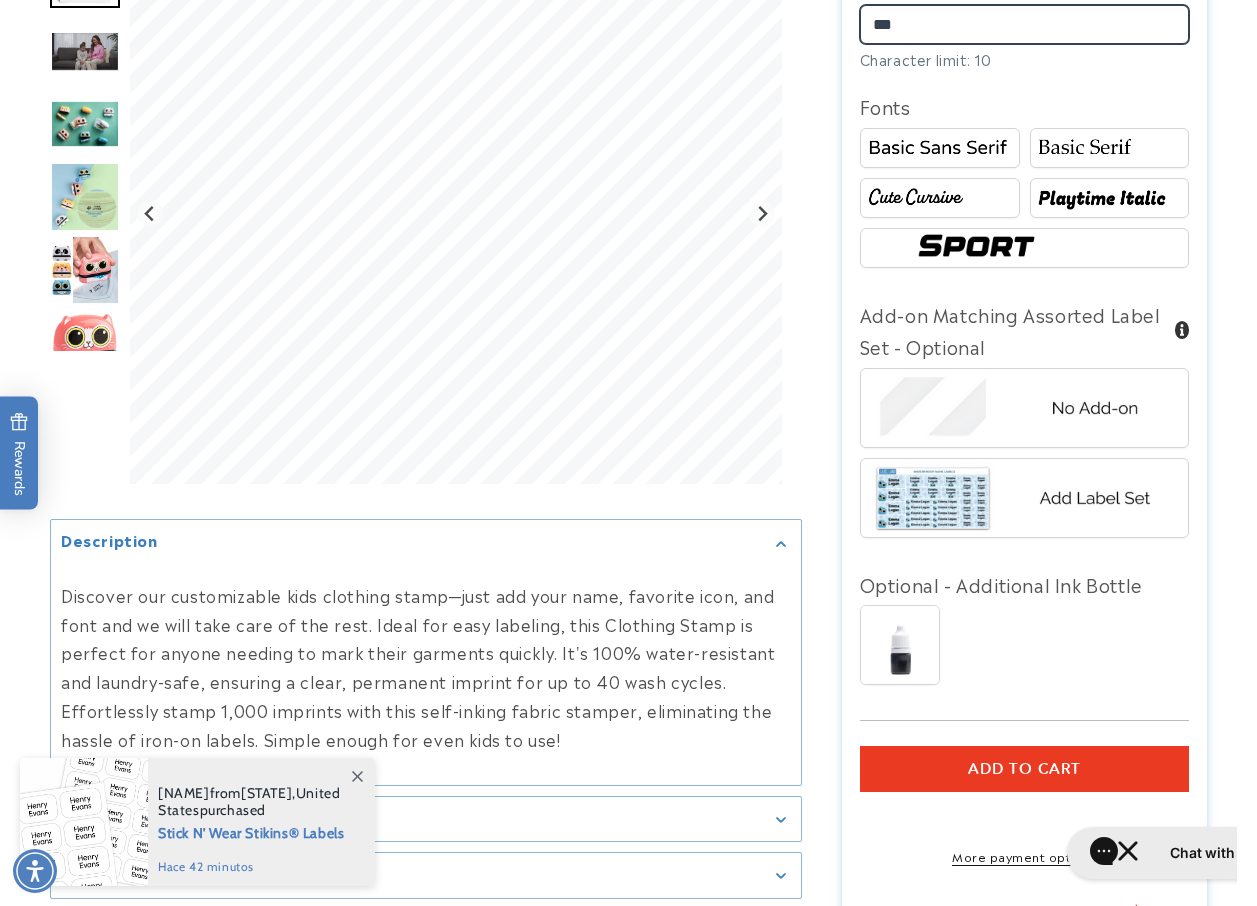 scroll, scrollTop: 1500, scrollLeft: 0, axis: vertical 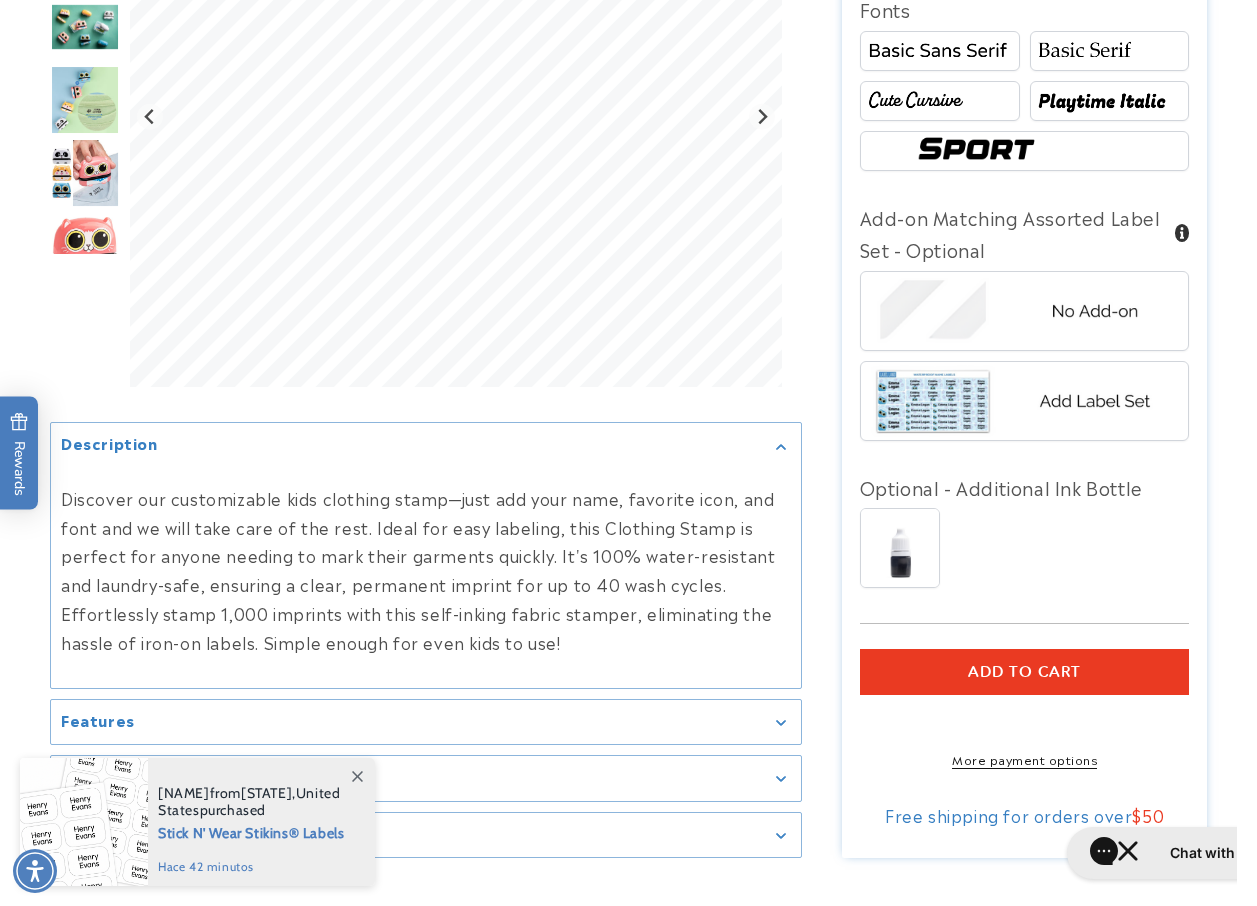 type on "***" 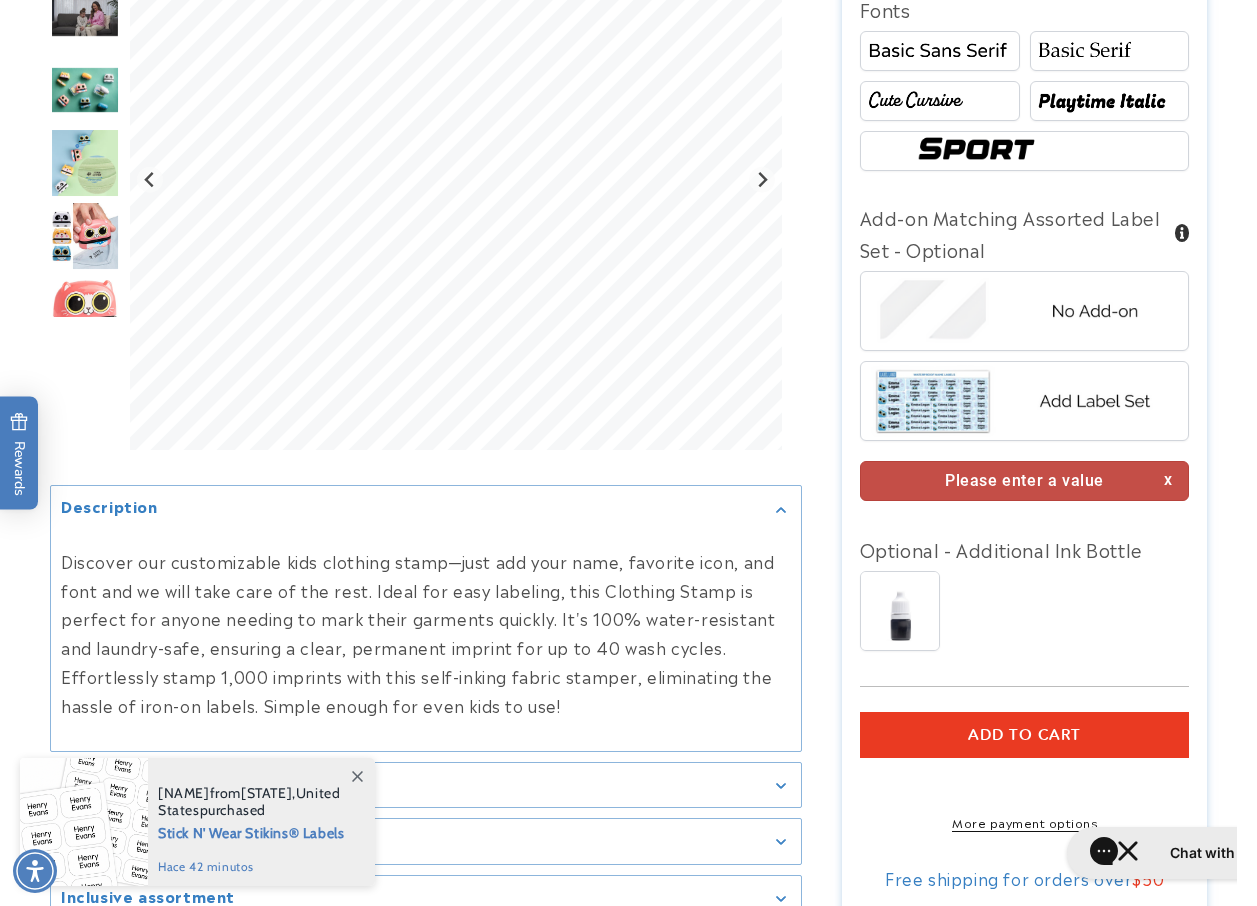 type 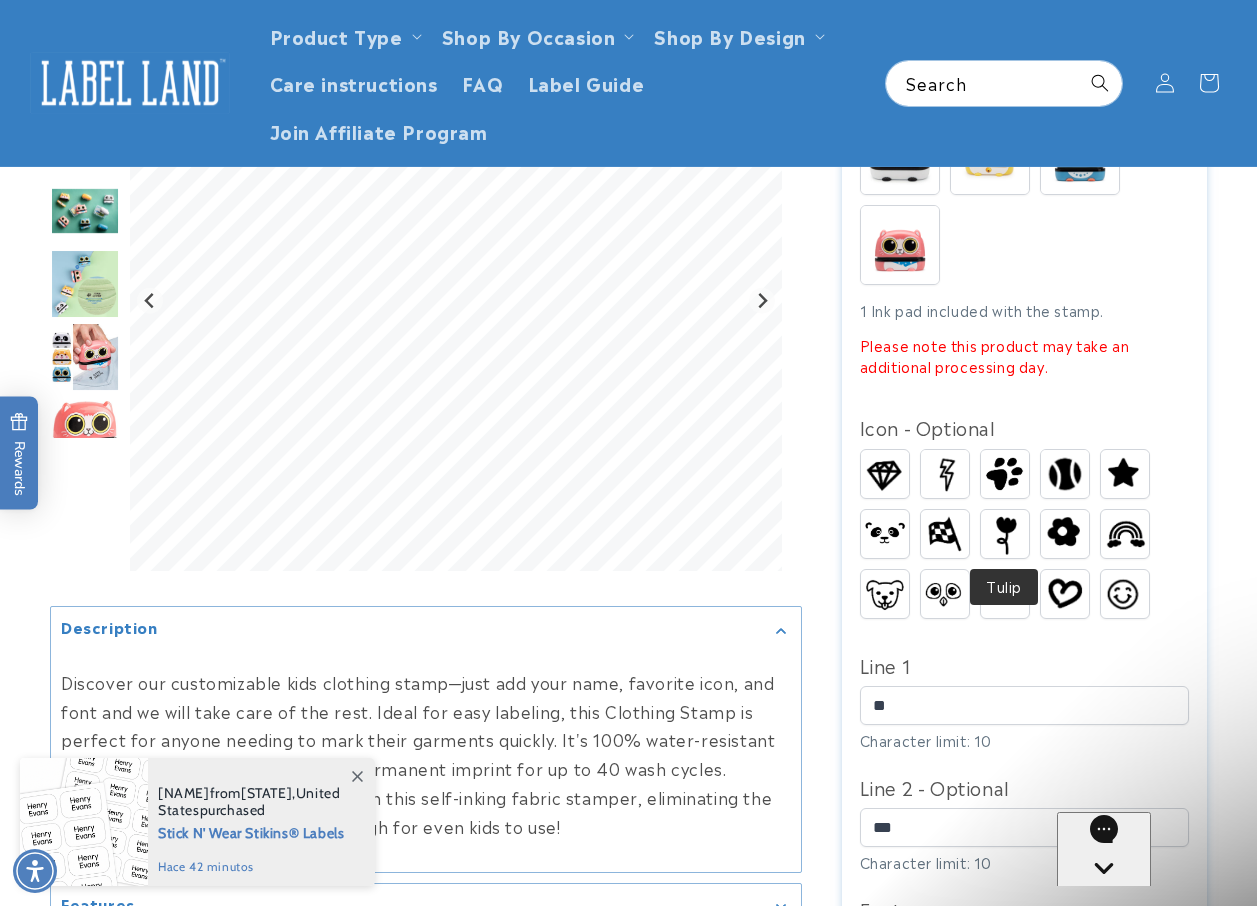 scroll, scrollTop: 0, scrollLeft: 0, axis: both 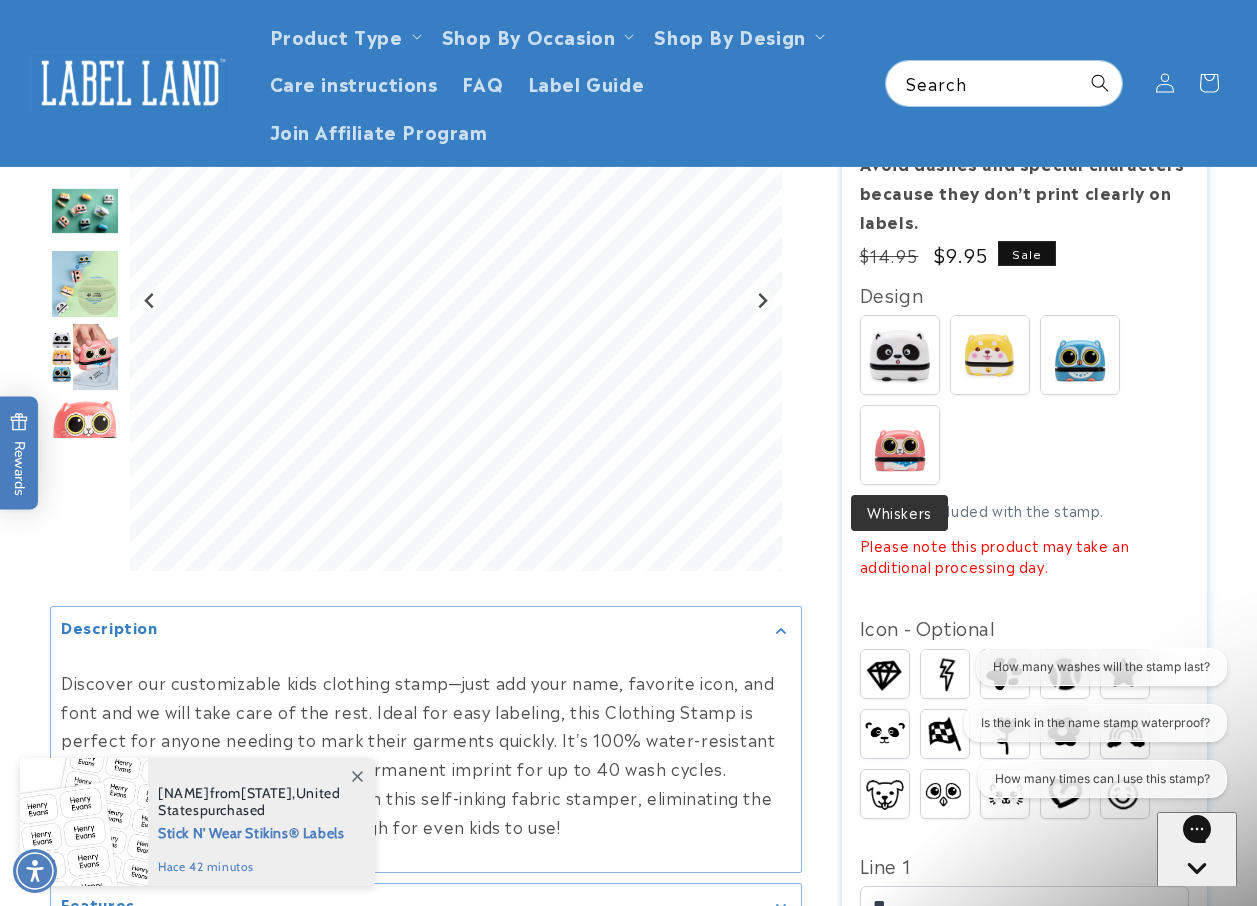 click at bounding box center (900, 445) 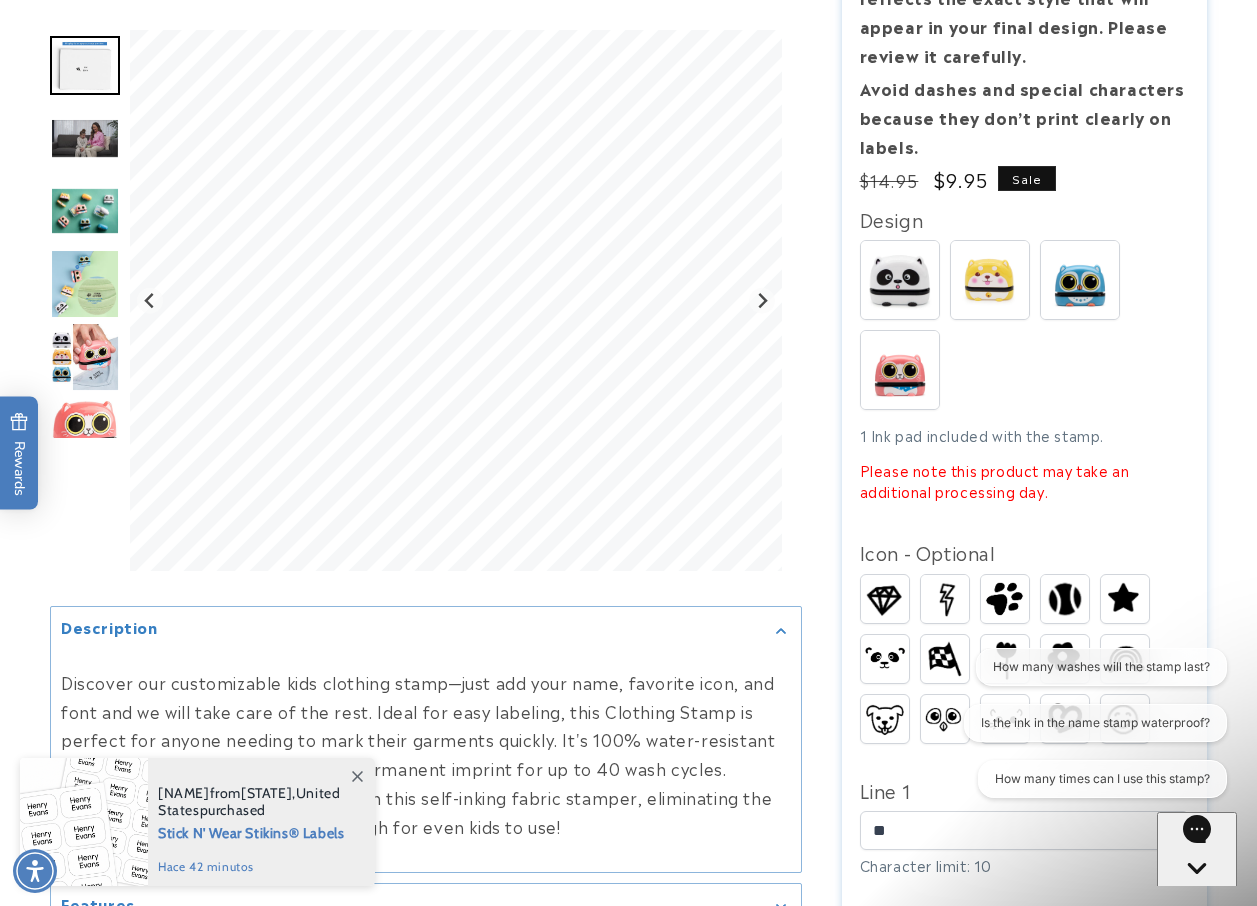 scroll, scrollTop: 600, scrollLeft: 0, axis: vertical 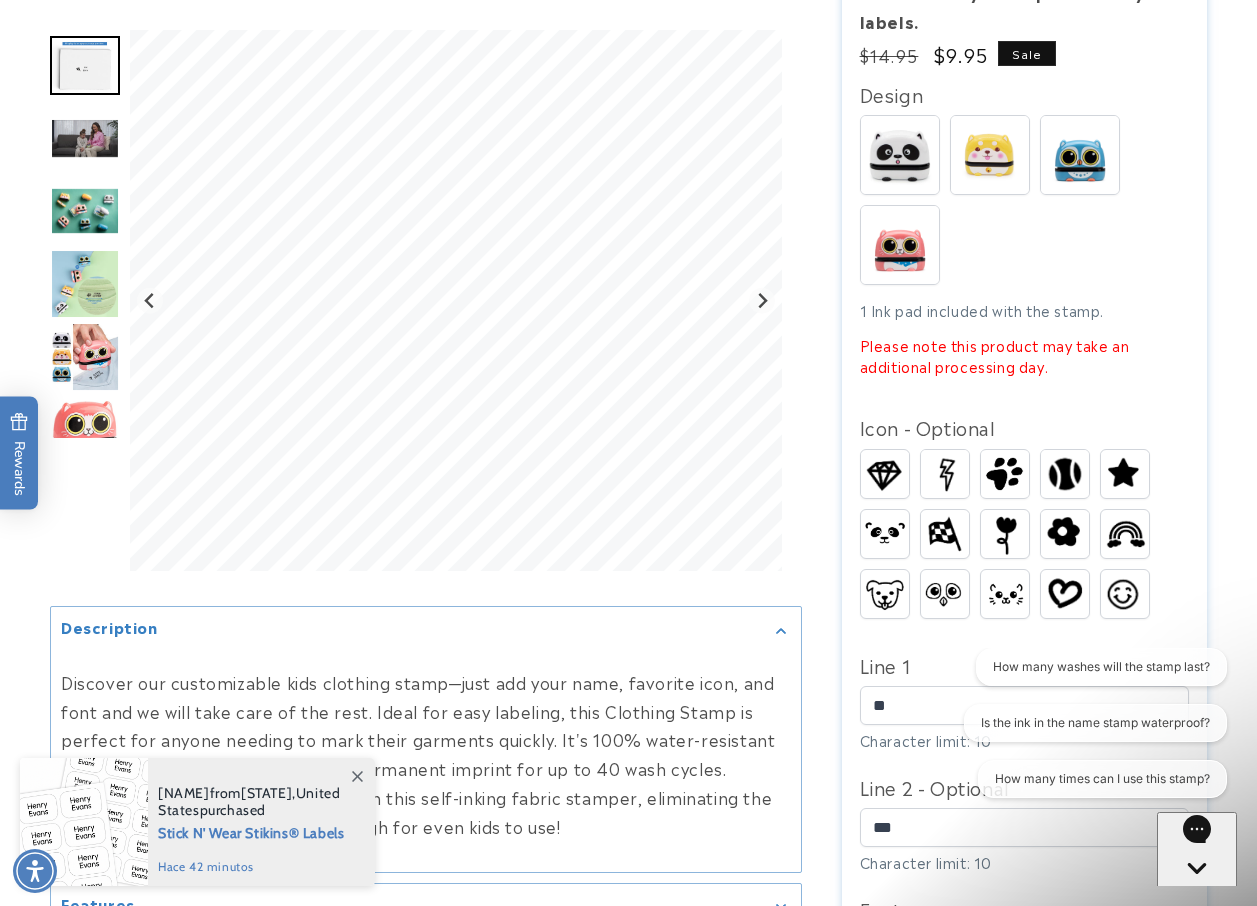 click at bounding box center (1005, 474) 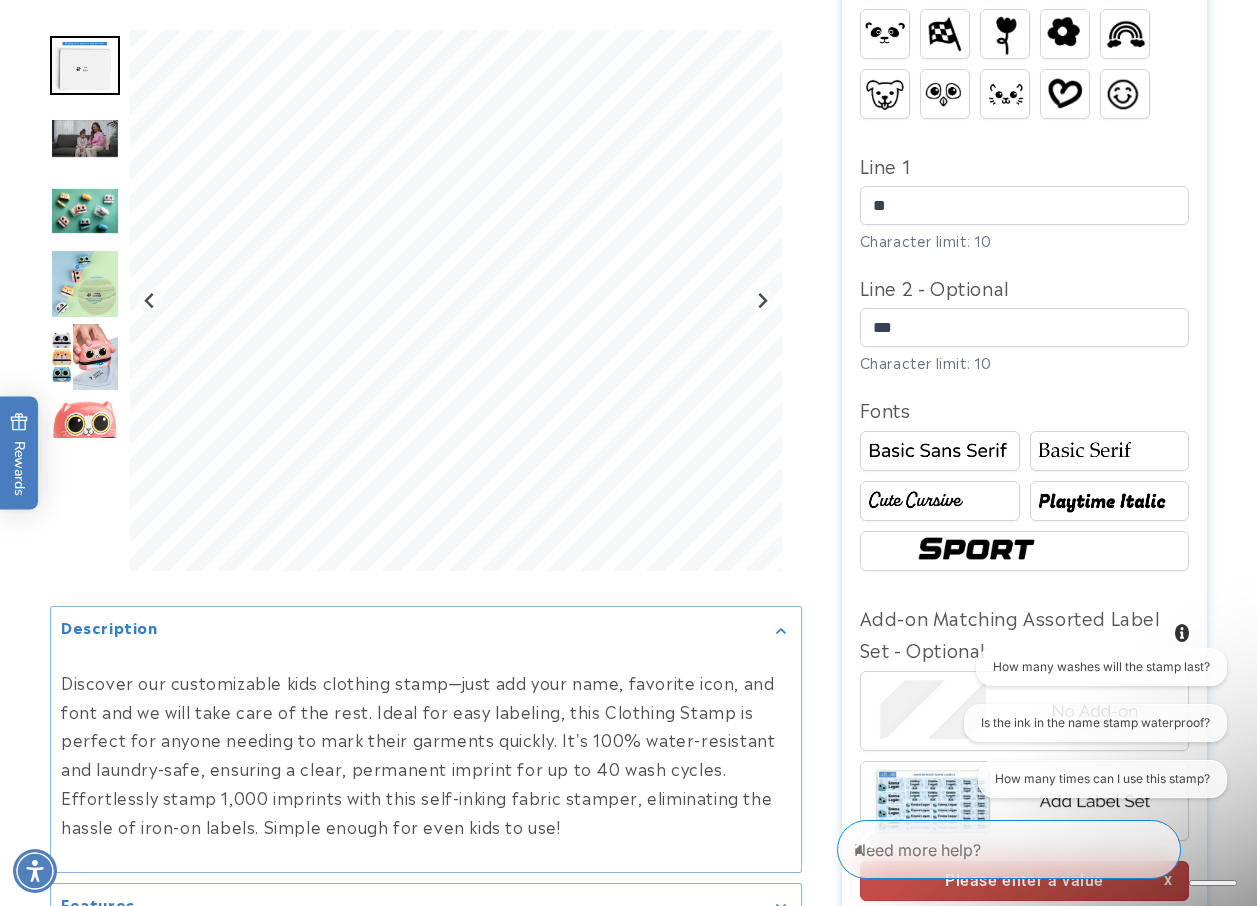scroll, scrollTop: 1400, scrollLeft: 0, axis: vertical 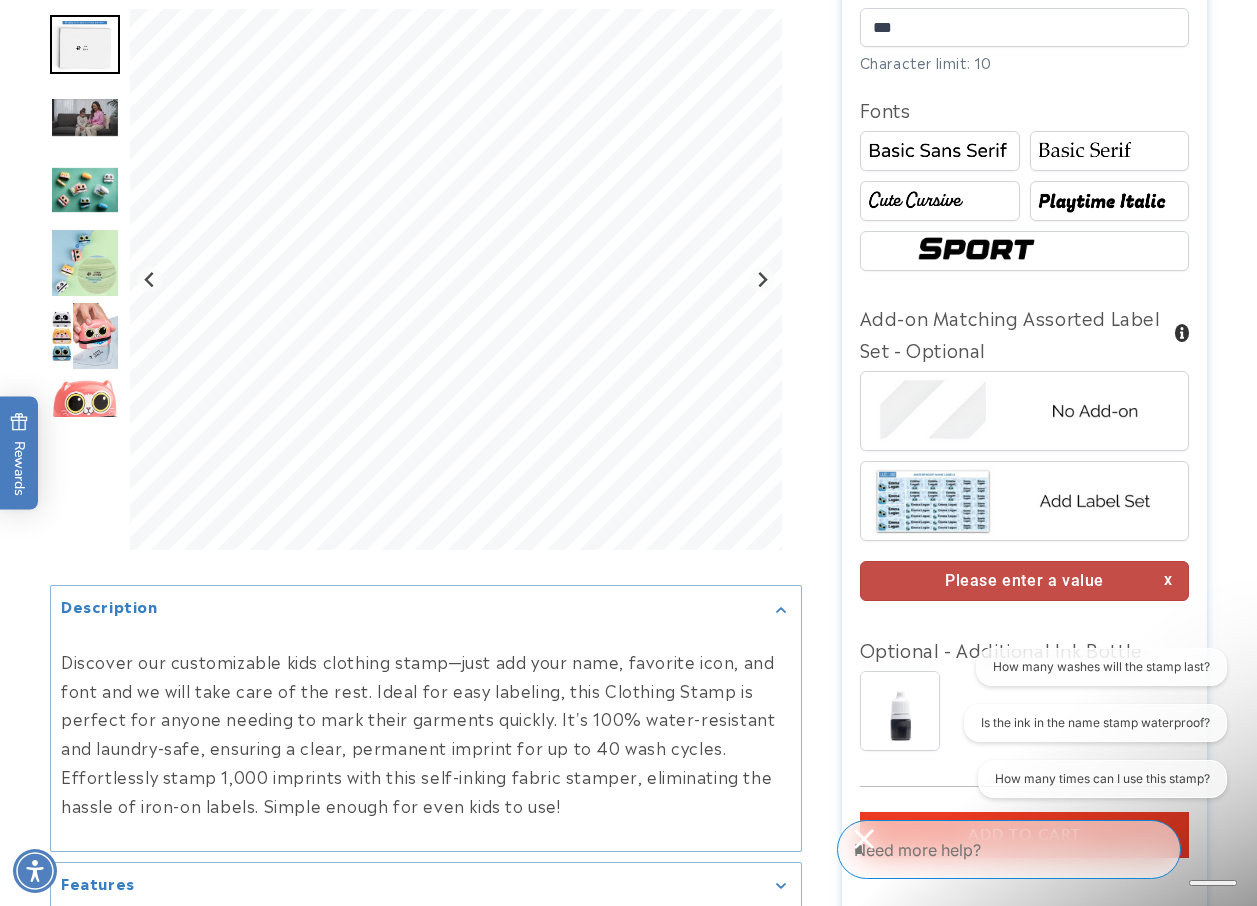 click on "Please enter a value" at bounding box center [1025, 581] 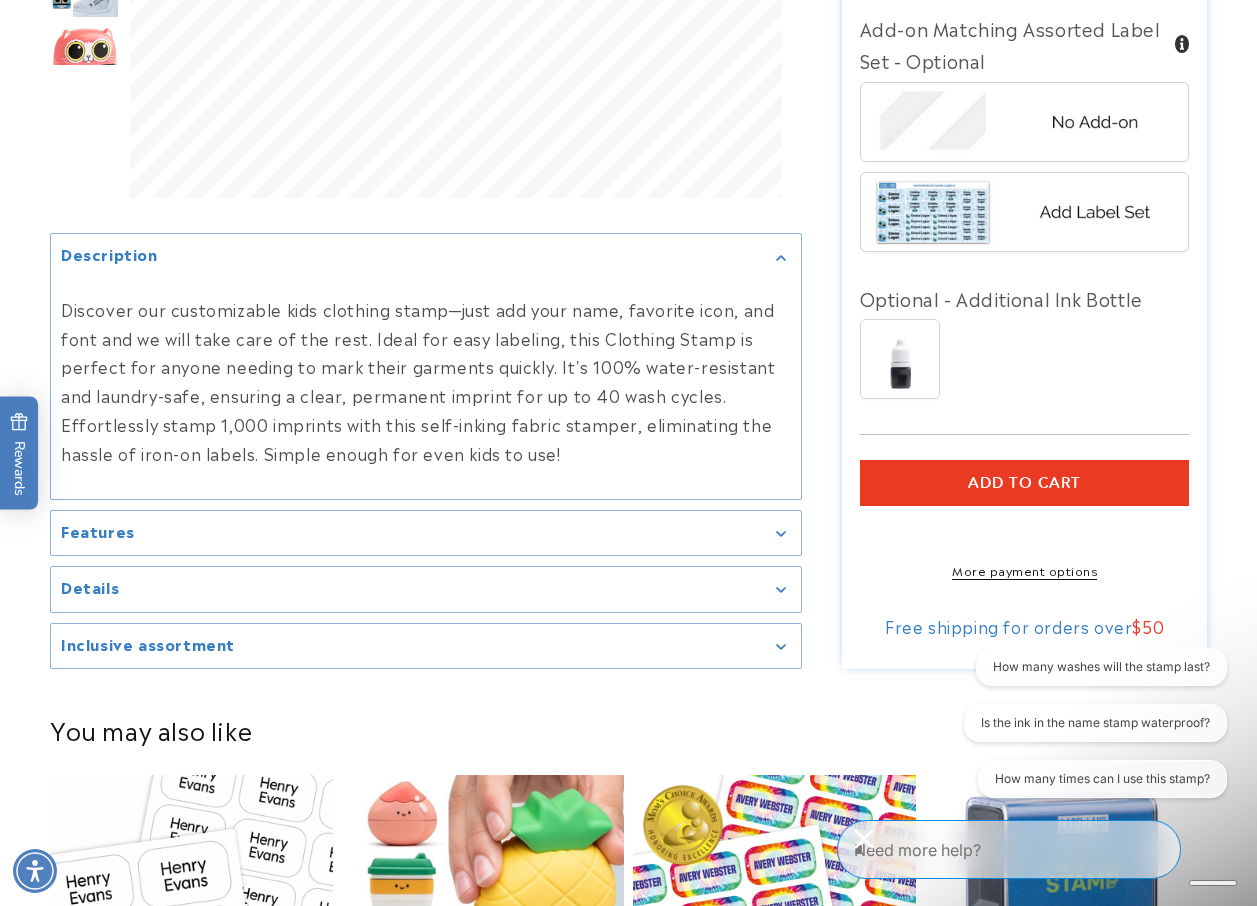 scroll, scrollTop: 1700, scrollLeft: 0, axis: vertical 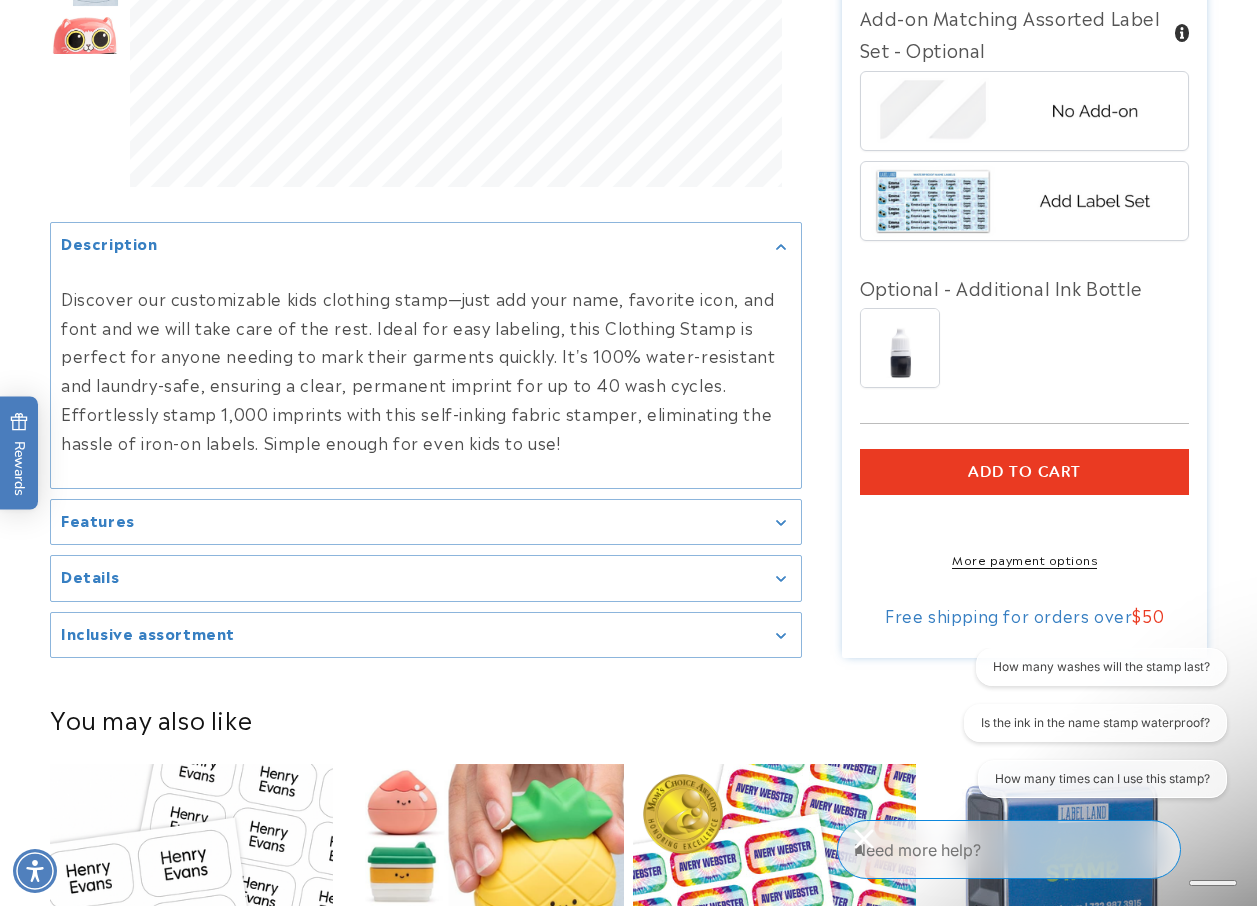 click on "Add to cart" at bounding box center (1025, 472) 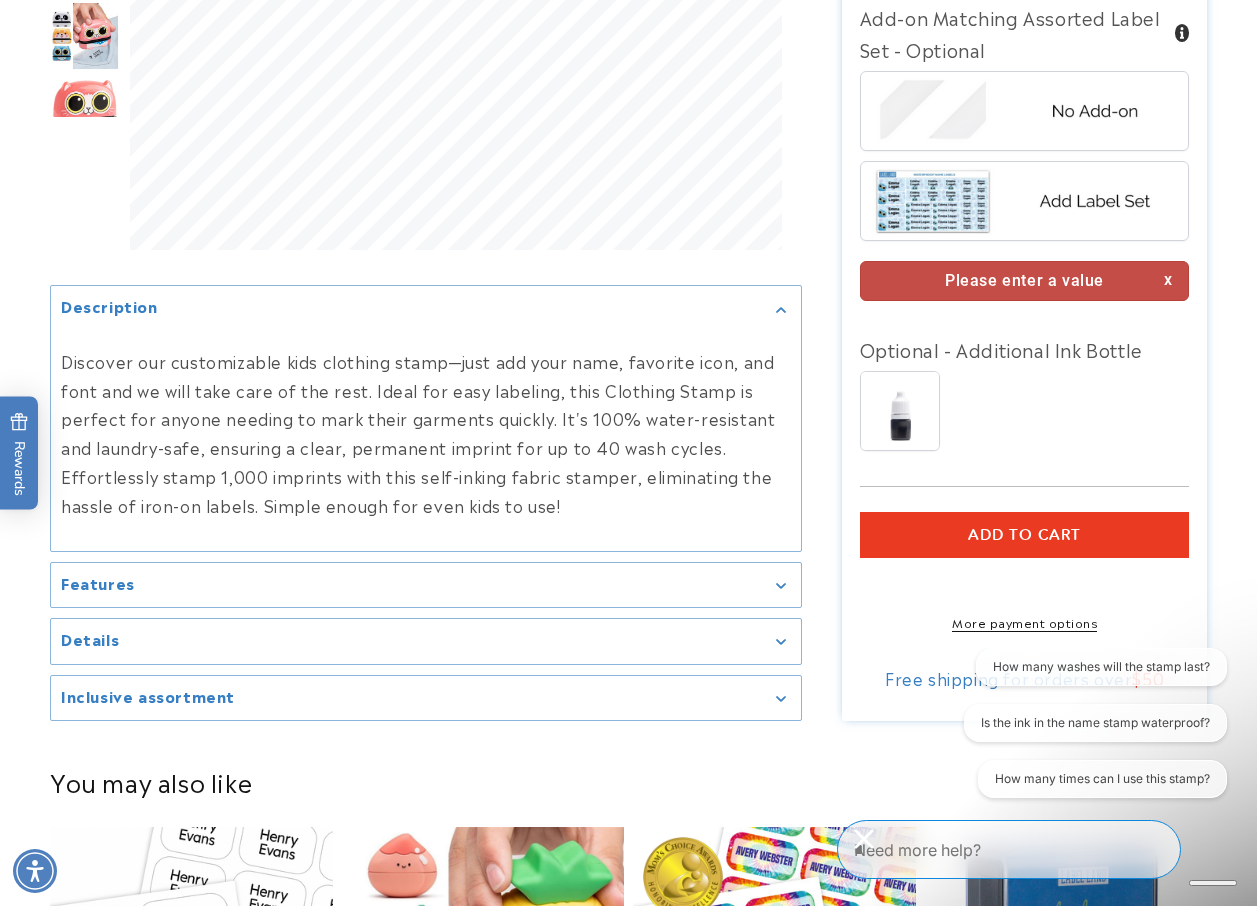 click on "Name Stamp
Name Stamp
9 Reviews
Estimated Delivery:  Aug 06   -   Aug 12
The font shown in the name preview reflects the exact style that will appear in your final design. Please review it carefully. Avoid dashes and special characters because they don’t print clearly on labels.
Regular price
$9.95
Regular price
$14.95
Sale price
$9.95
Unit price
/
per" at bounding box center (1024, -368) 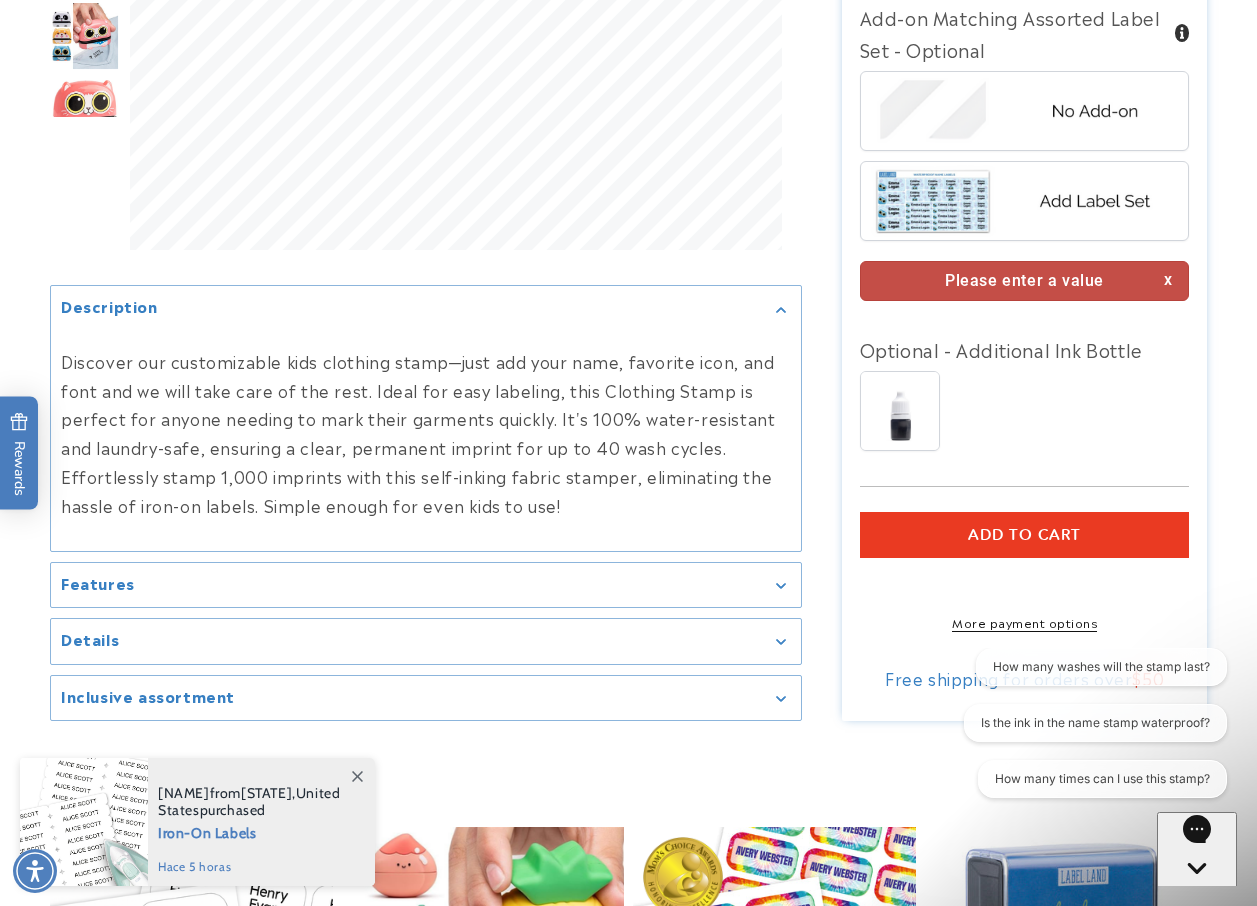 click on "Add to cart" at bounding box center (1024, 535) 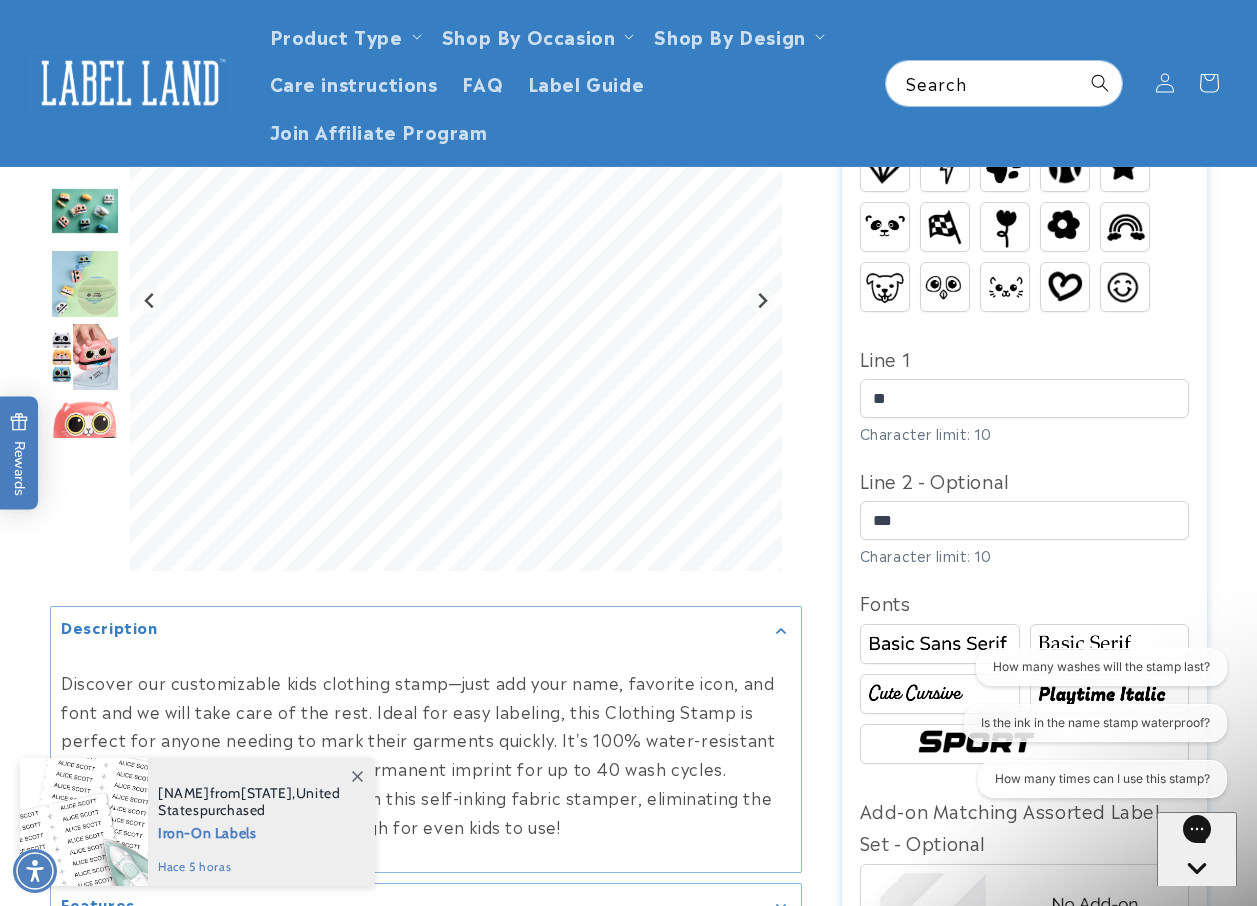 scroll, scrollTop: 600, scrollLeft: 0, axis: vertical 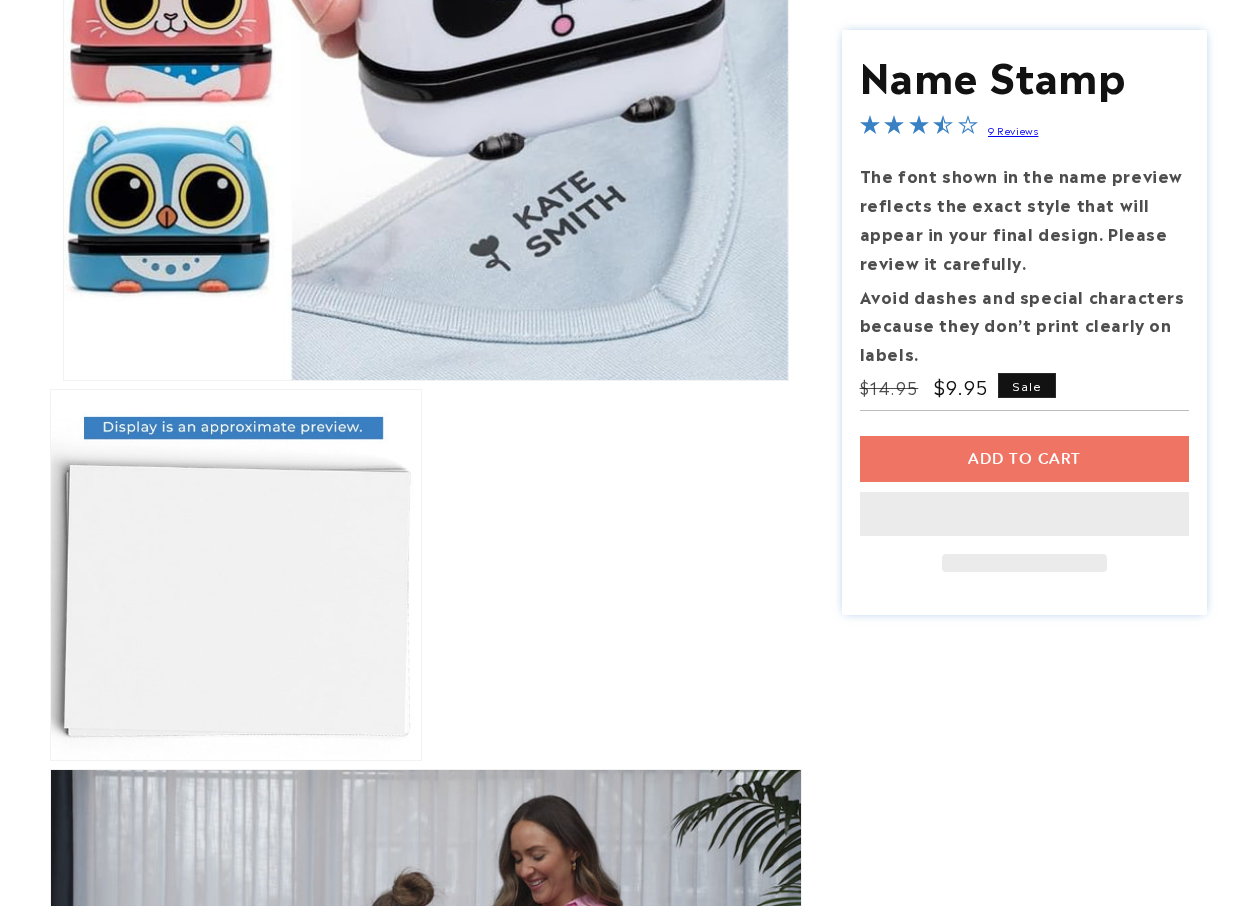 click on "Add to cart
This item is a recurring or deferred purchase. By continuing, I agree to the  cancellation policy  and authorize you to charge my payment method at the prices, frequency and dates listed on this page until my order is fulfilled or I cancel, if permitted." at bounding box center [1025, 504] 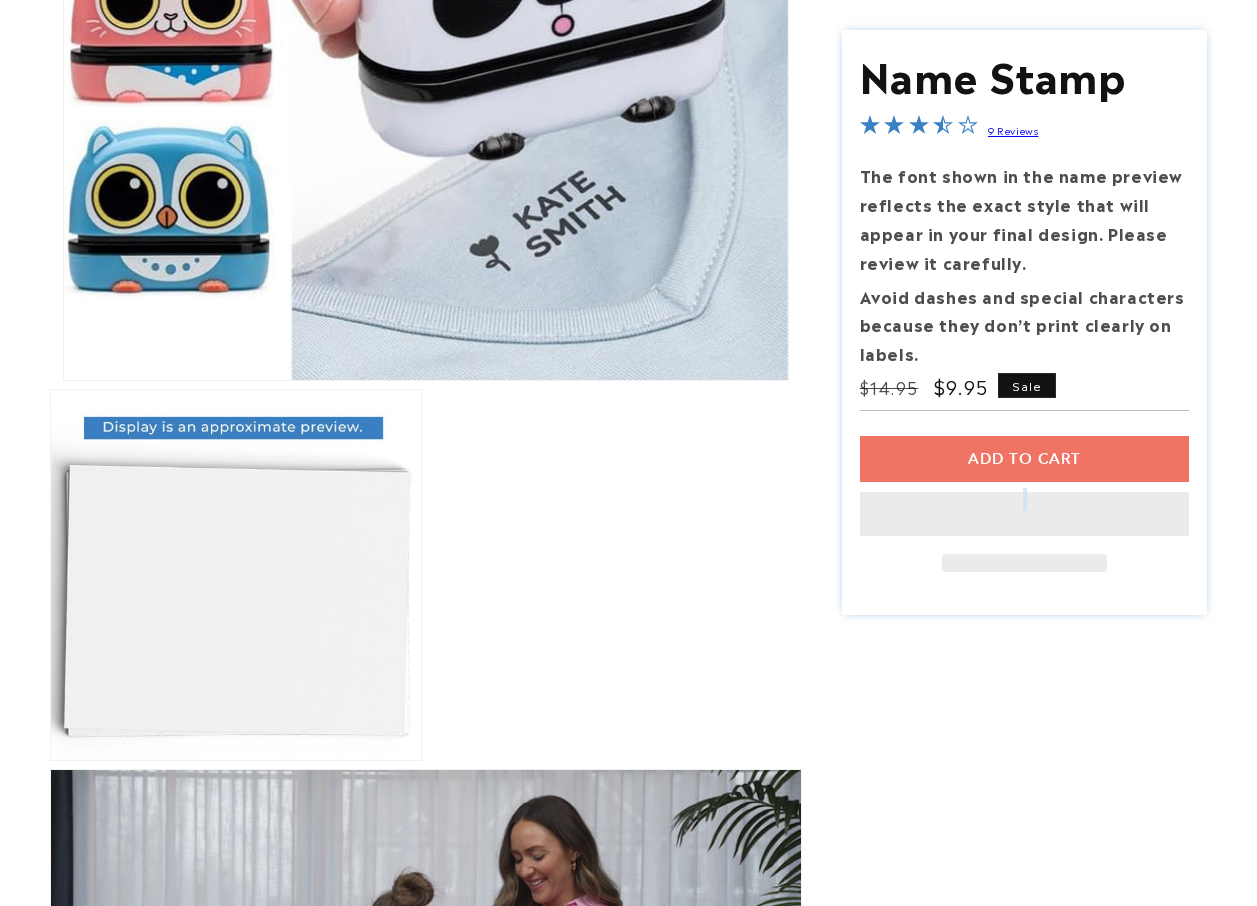 click on "Add to cart
This item is a recurring or deferred purchase. By continuing, I agree to the  cancellation policy  and authorize you to charge my payment method at the prices, frequency and dates listed on this page until my order is fulfilled or I cancel, if permitted." at bounding box center (1025, 504) 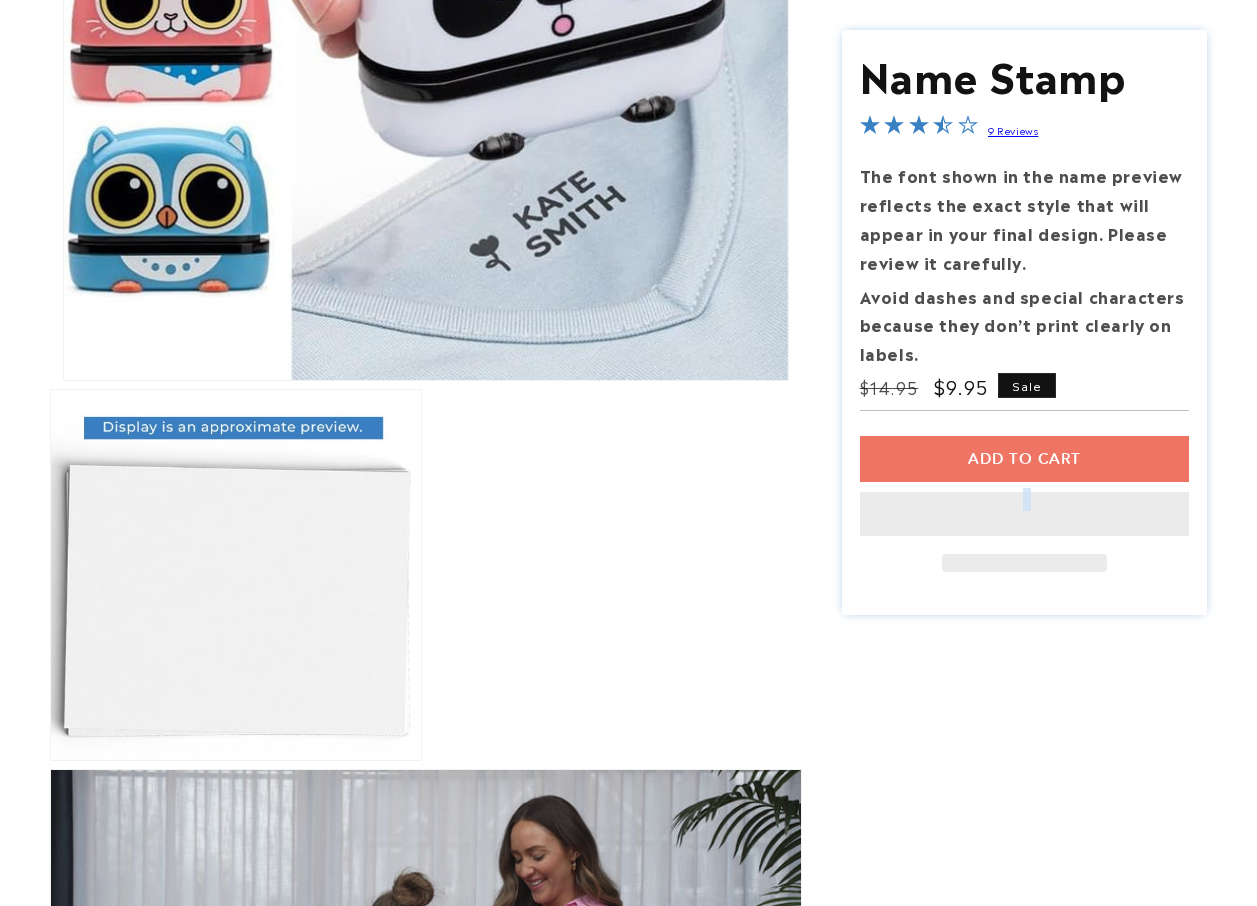 click on "Add to cart
This item is a recurring or deferred purchase. By continuing, I agree to the  cancellation policy  and authorize you to charge my payment method at the prices, frequency and dates listed on this page until my order is fulfilled or I cancel, if permitted." at bounding box center [1025, 504] 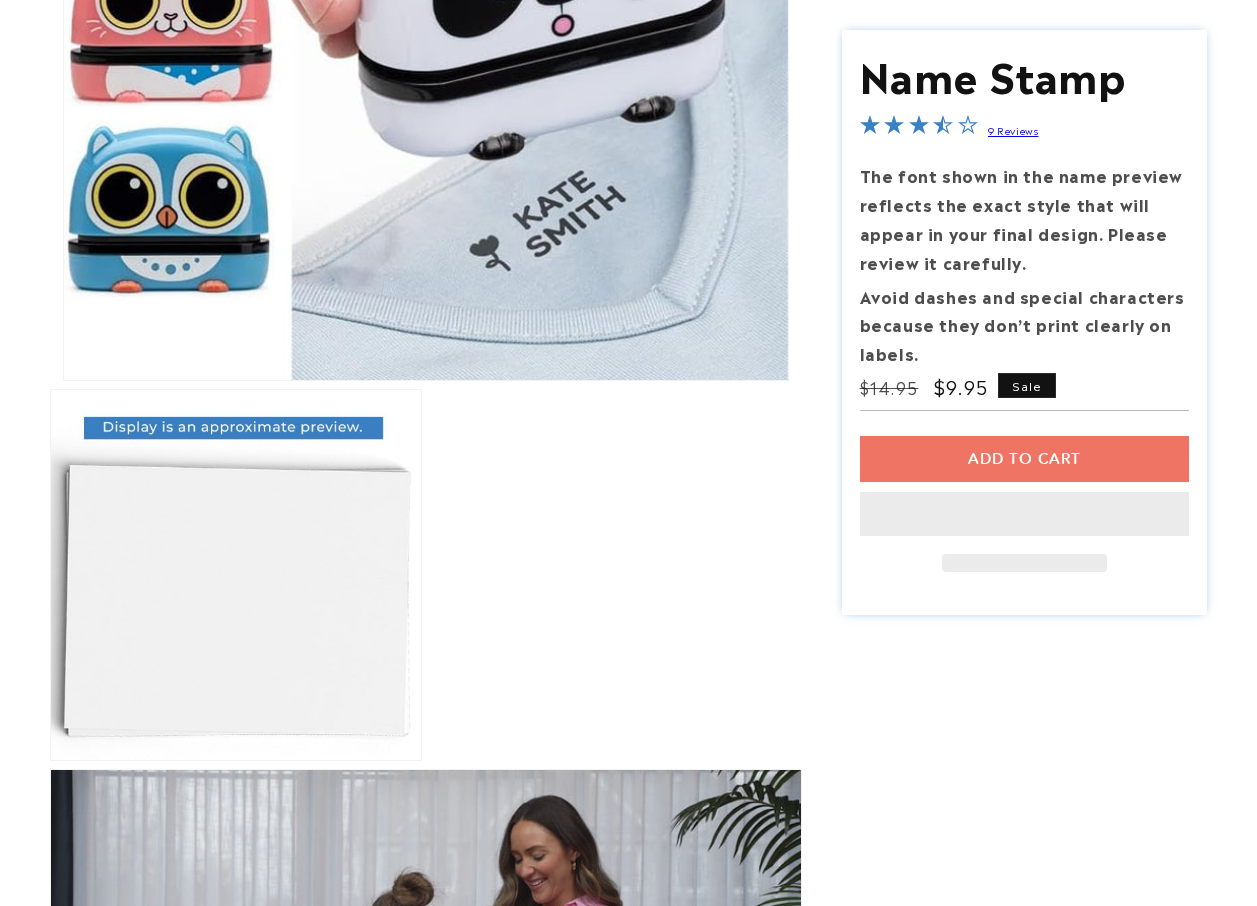 click on "Add to cart
This item is a recurring or deferred purchase. By continuing, I agree to the  cancellation policy  and authorize you to charge my payment method at the prices, frequency and dates listed on this page until my order is fulfilled or I cancel, if permitted." at bounding box center (1025, 504) 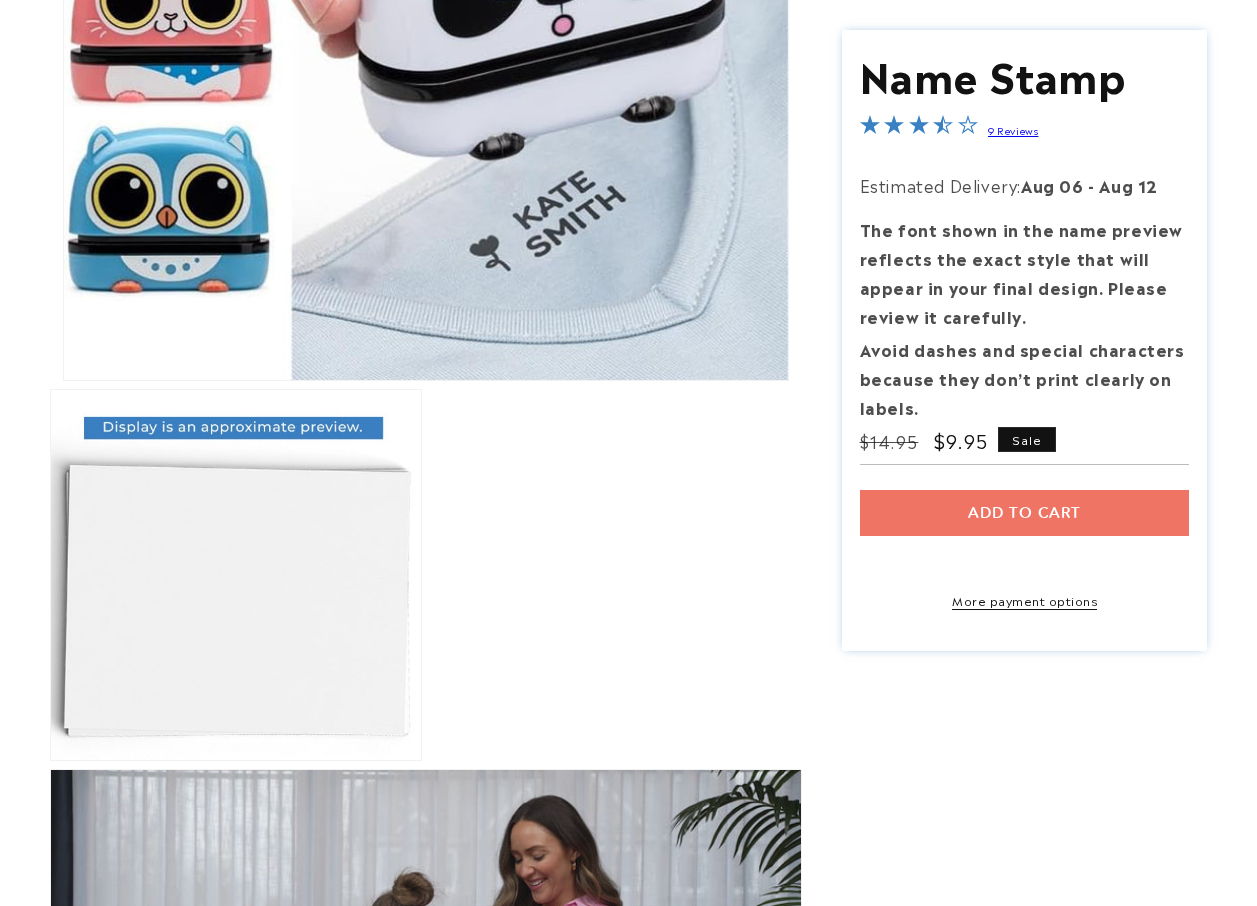 scroll, scrollTop: 600, scrollLeft: 0, axis: vertical 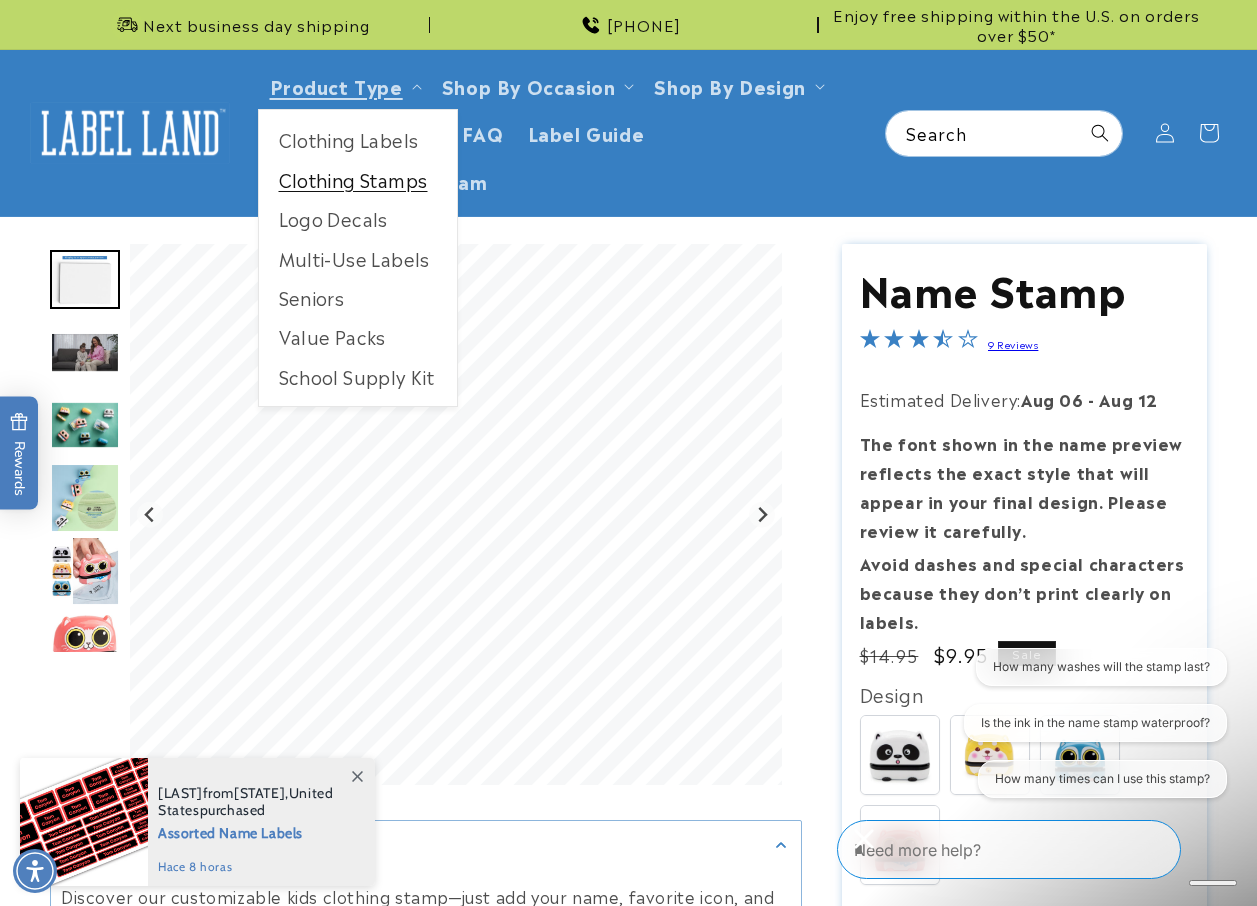 click on "Clothing Stamps" at bounding box center (358, 179) 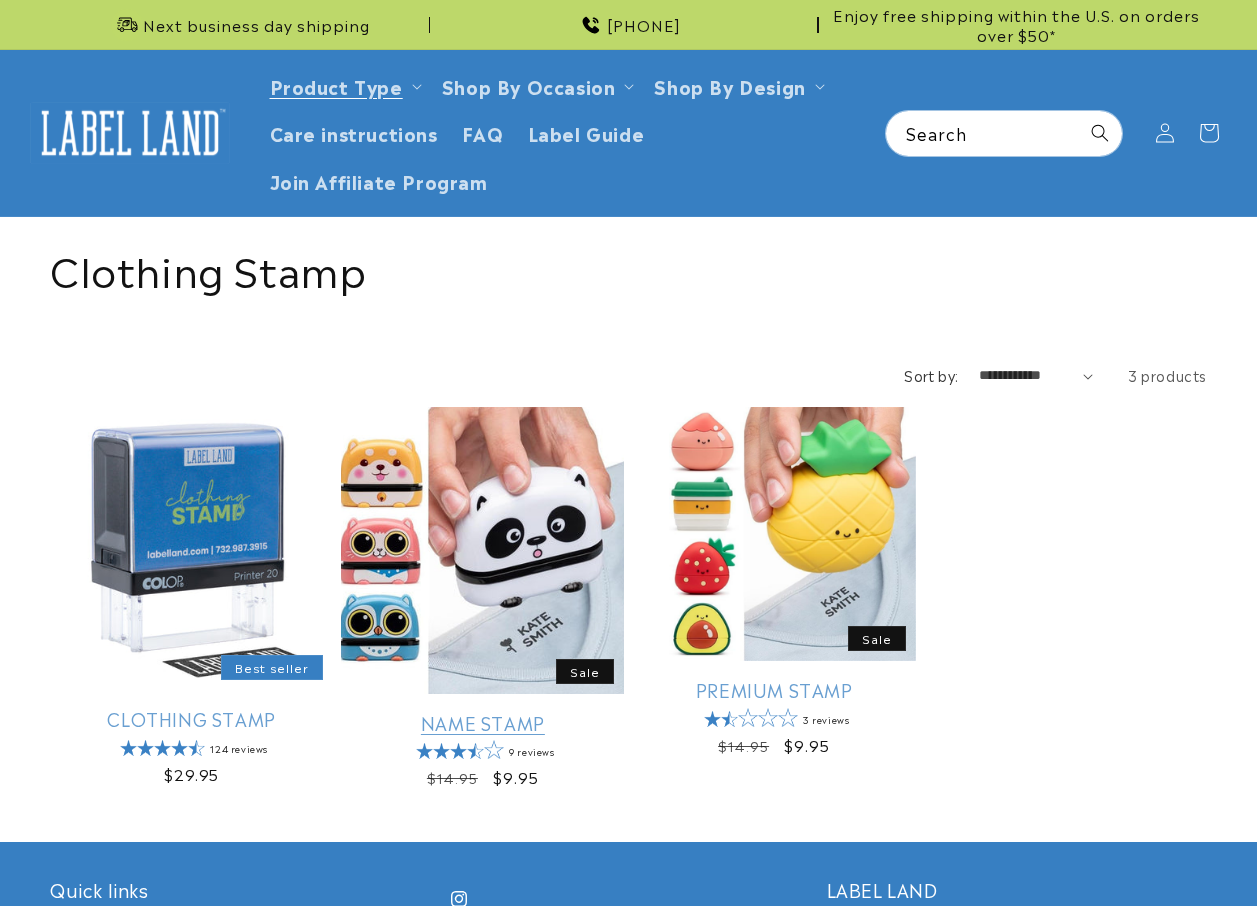 scroll, scrollTop: 0, scrollLeft: 0, axis: both 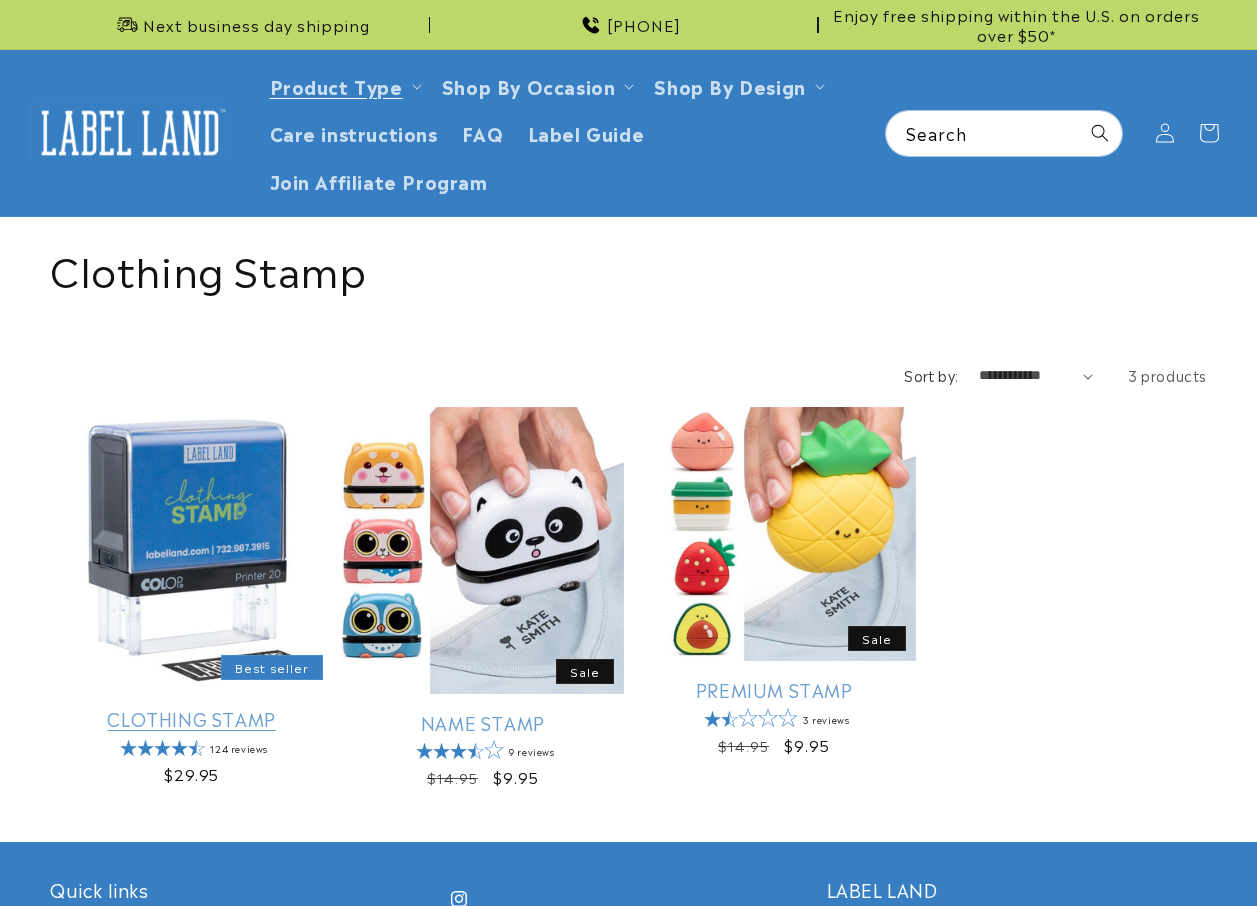 click on "Clothing Stamp" at bounding box center (191, 718) 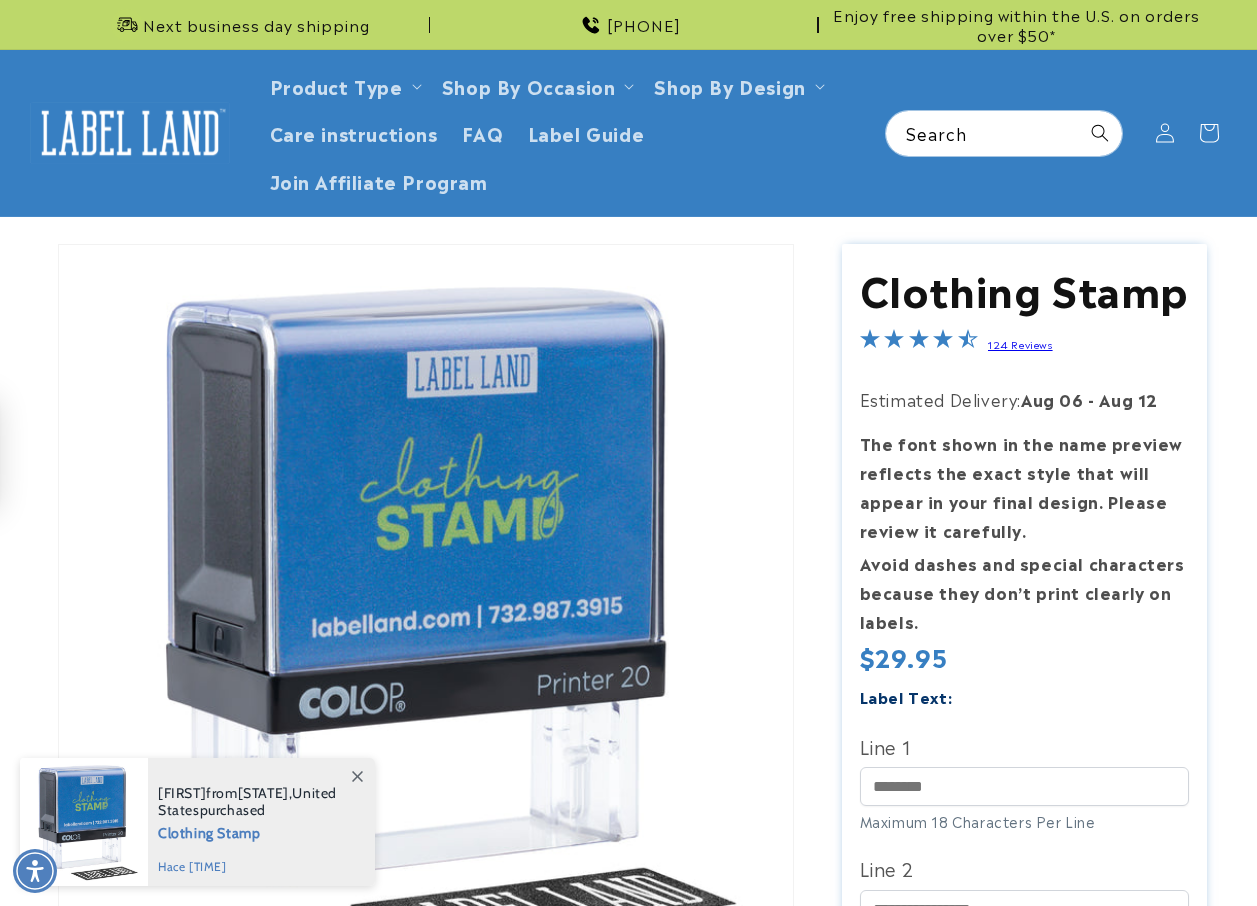 scroll, scrollTop: 0, scrollLeft: 0, axis: both 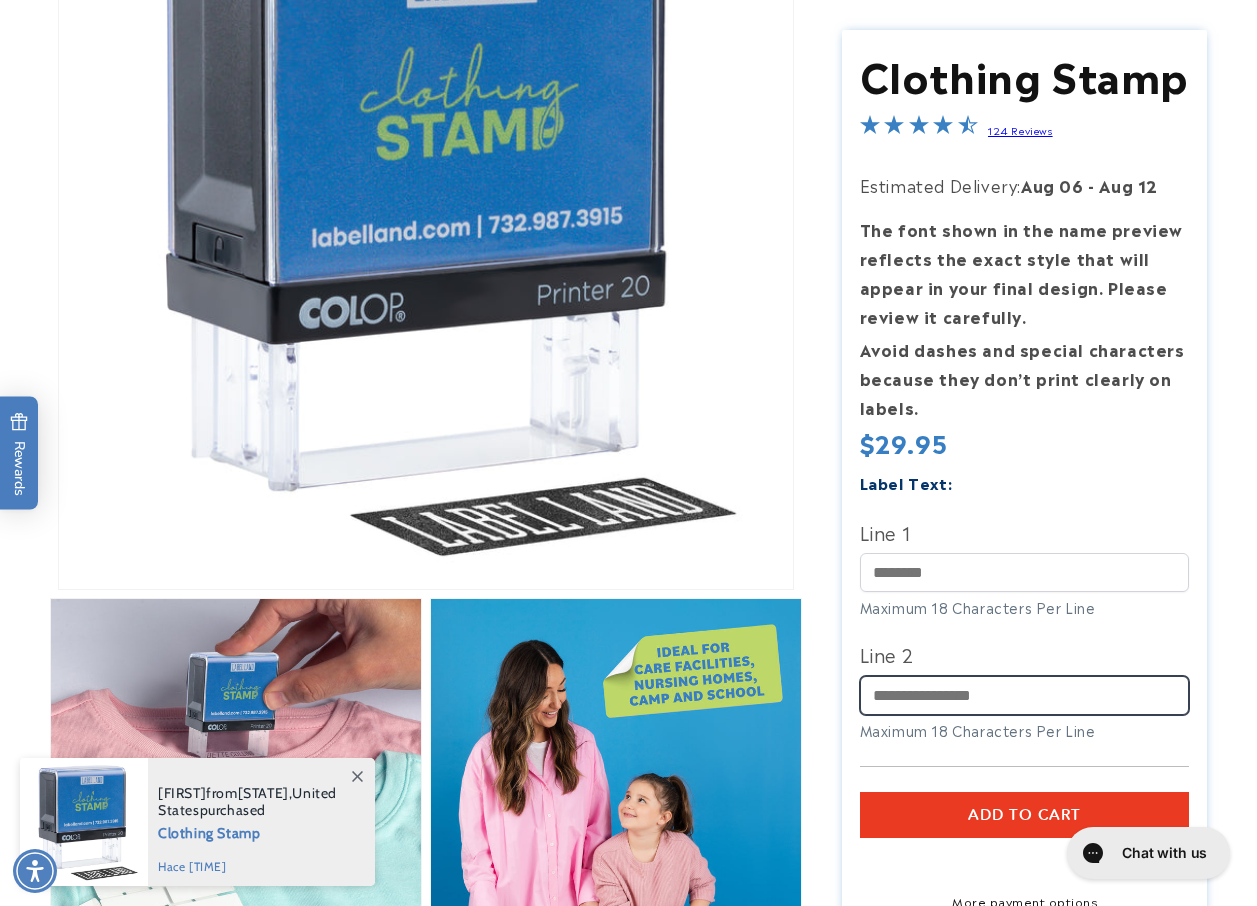 click on "Line 2" at bounding box center (1025, 694) 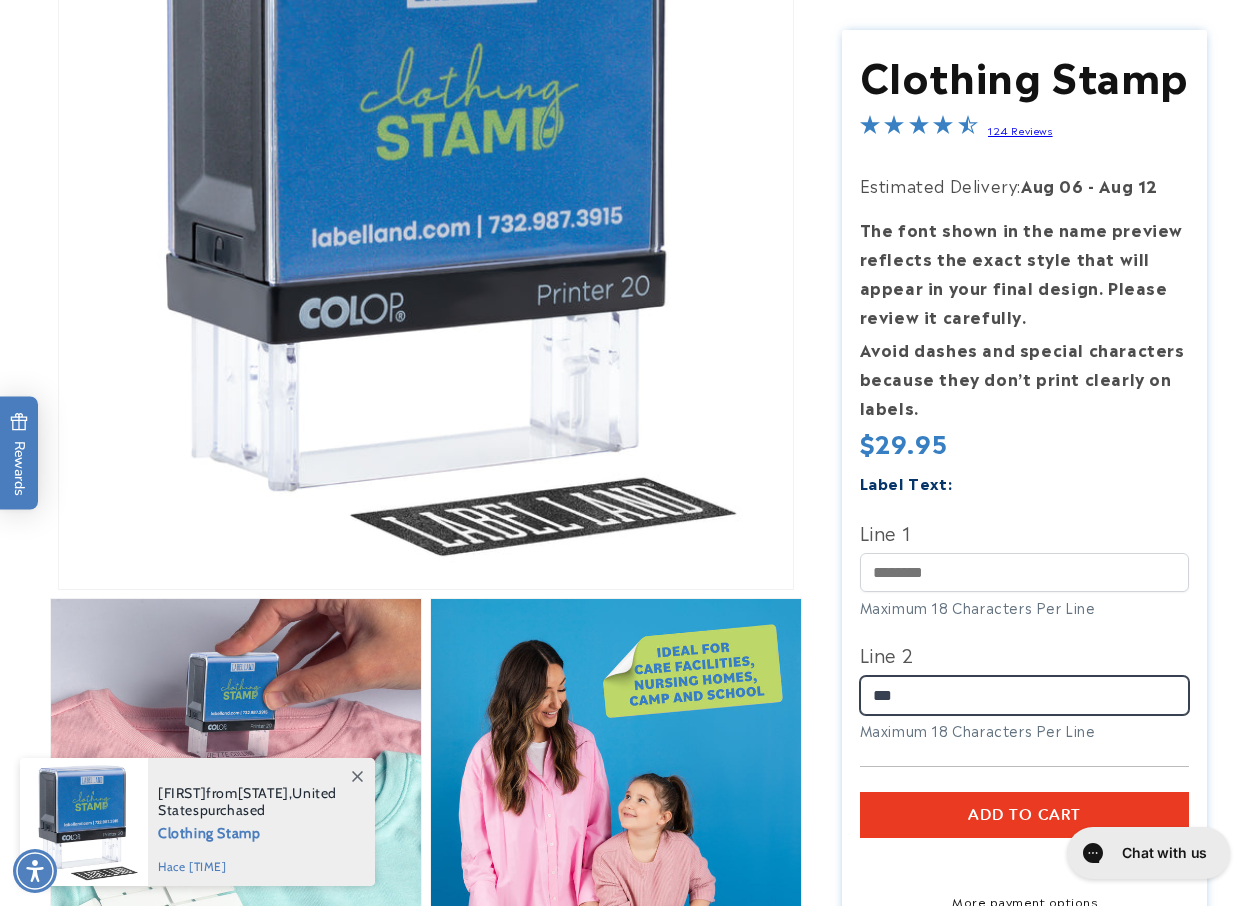 type on "***" 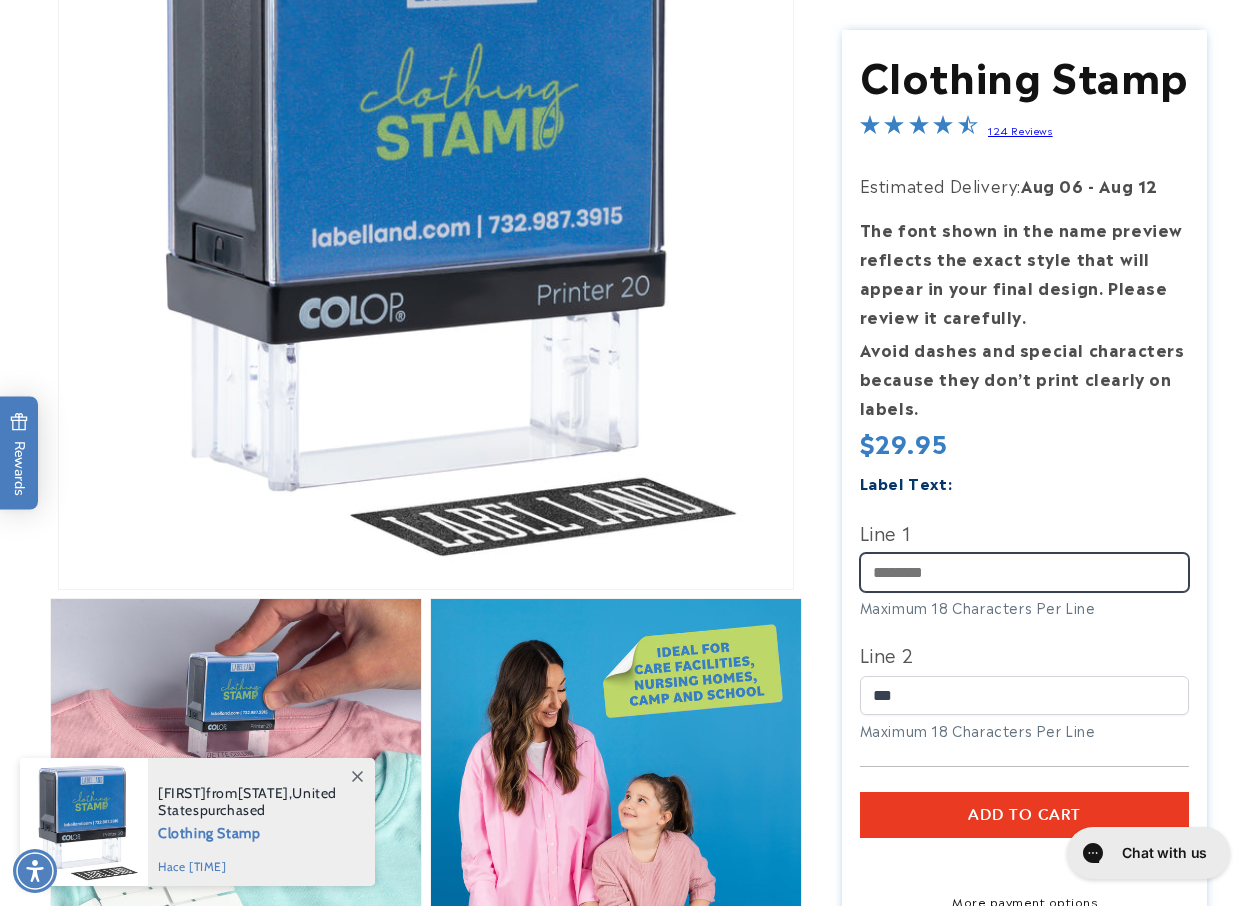 click on "Line 1" at bounding box center (1025, 572) 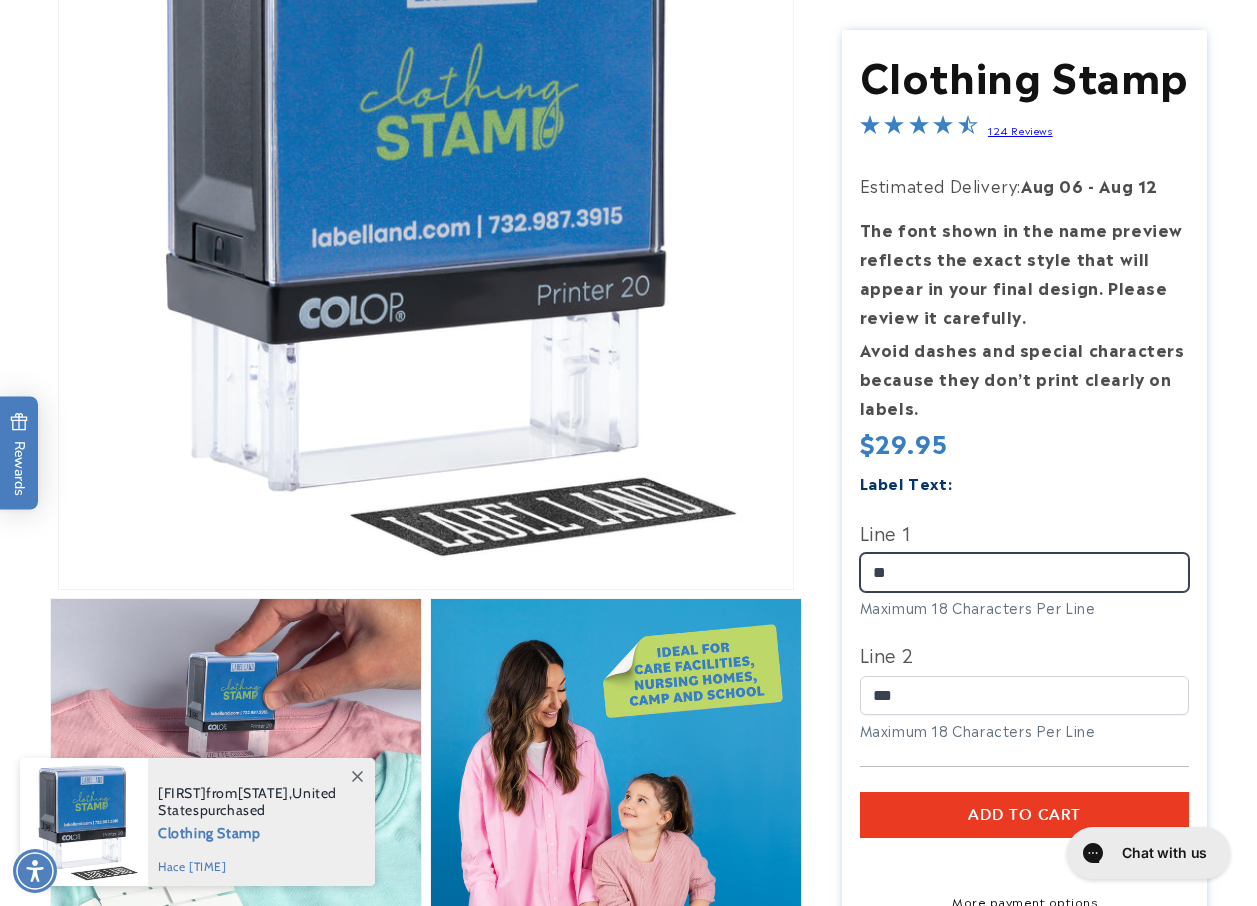 type on "***" 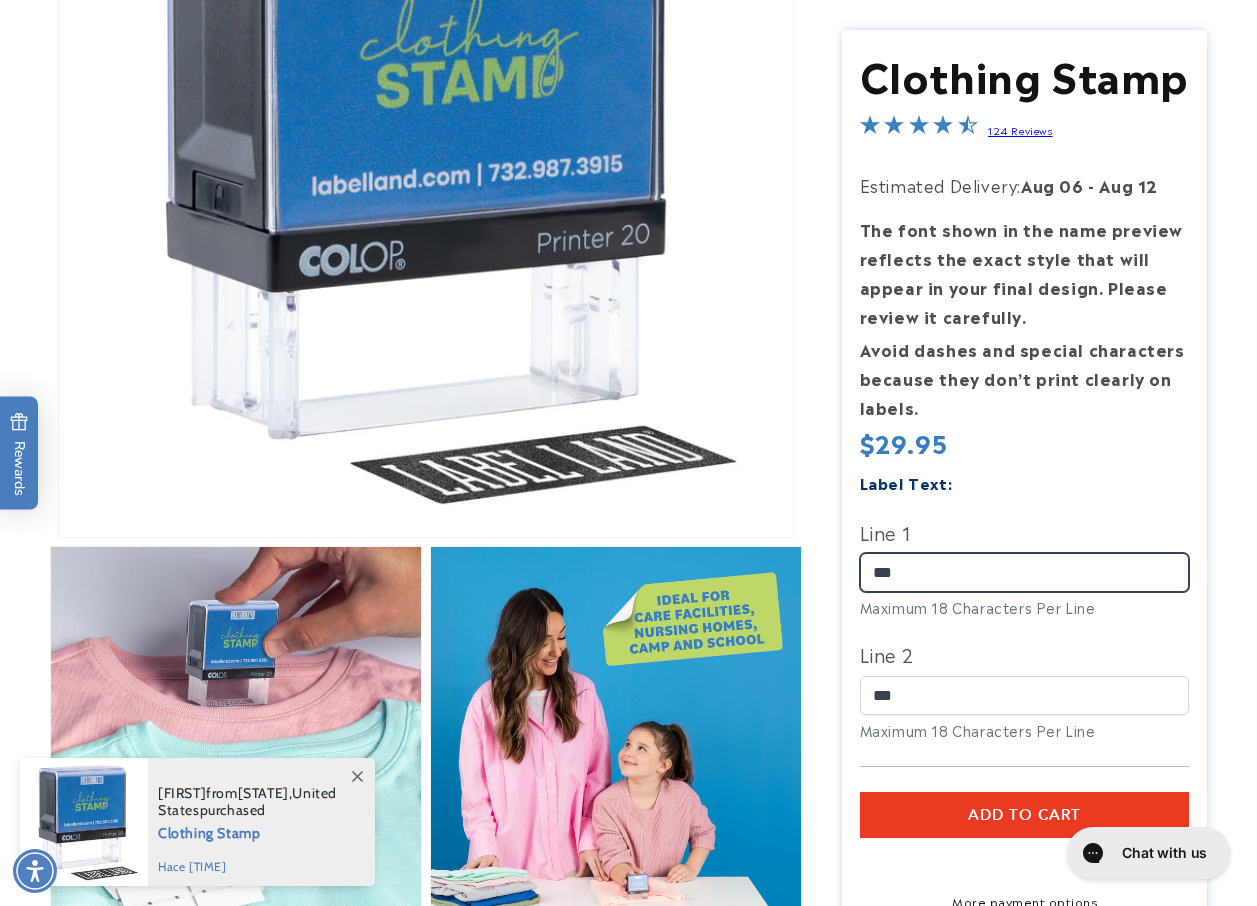 type 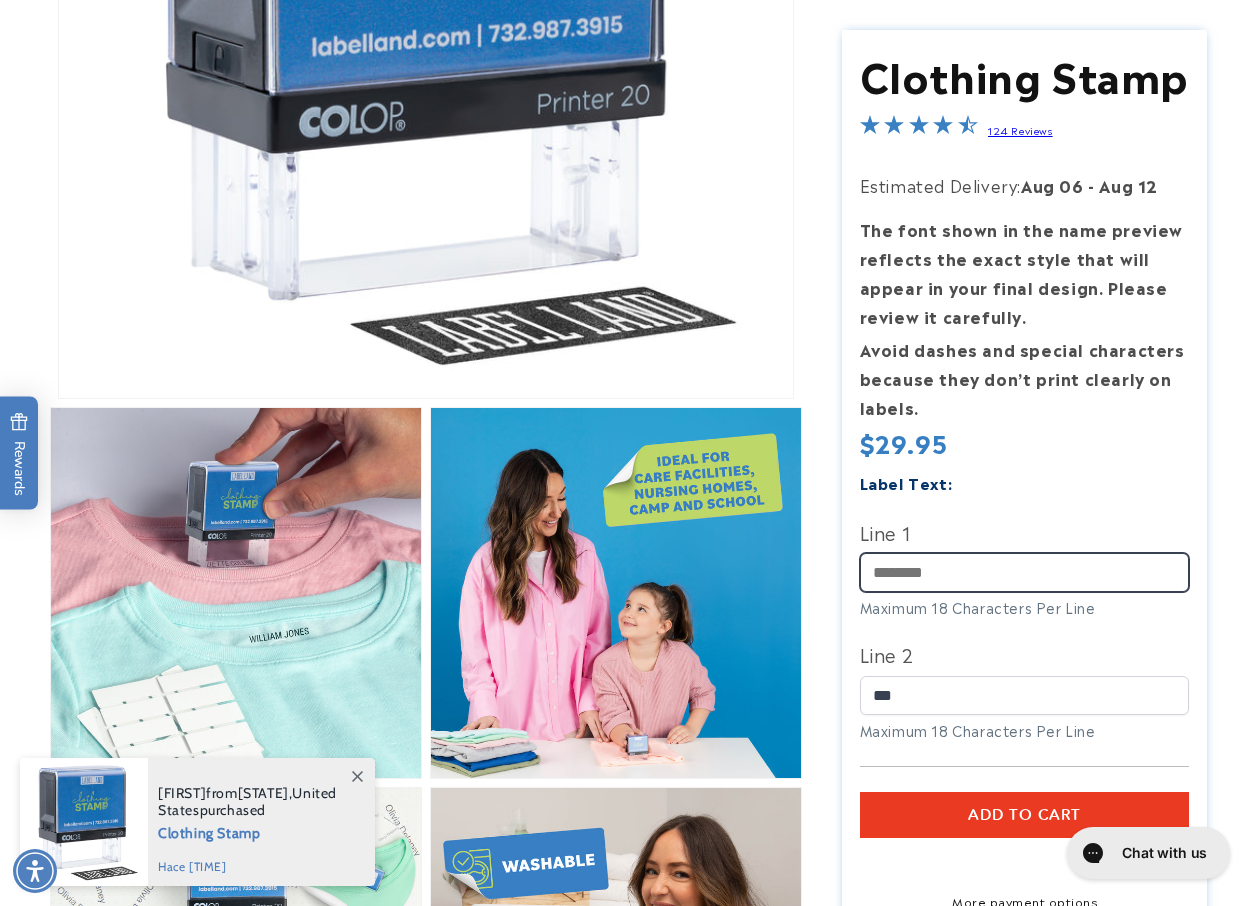 scroll, scrollTop: 600, scrollLeft: 0, axis: vertical 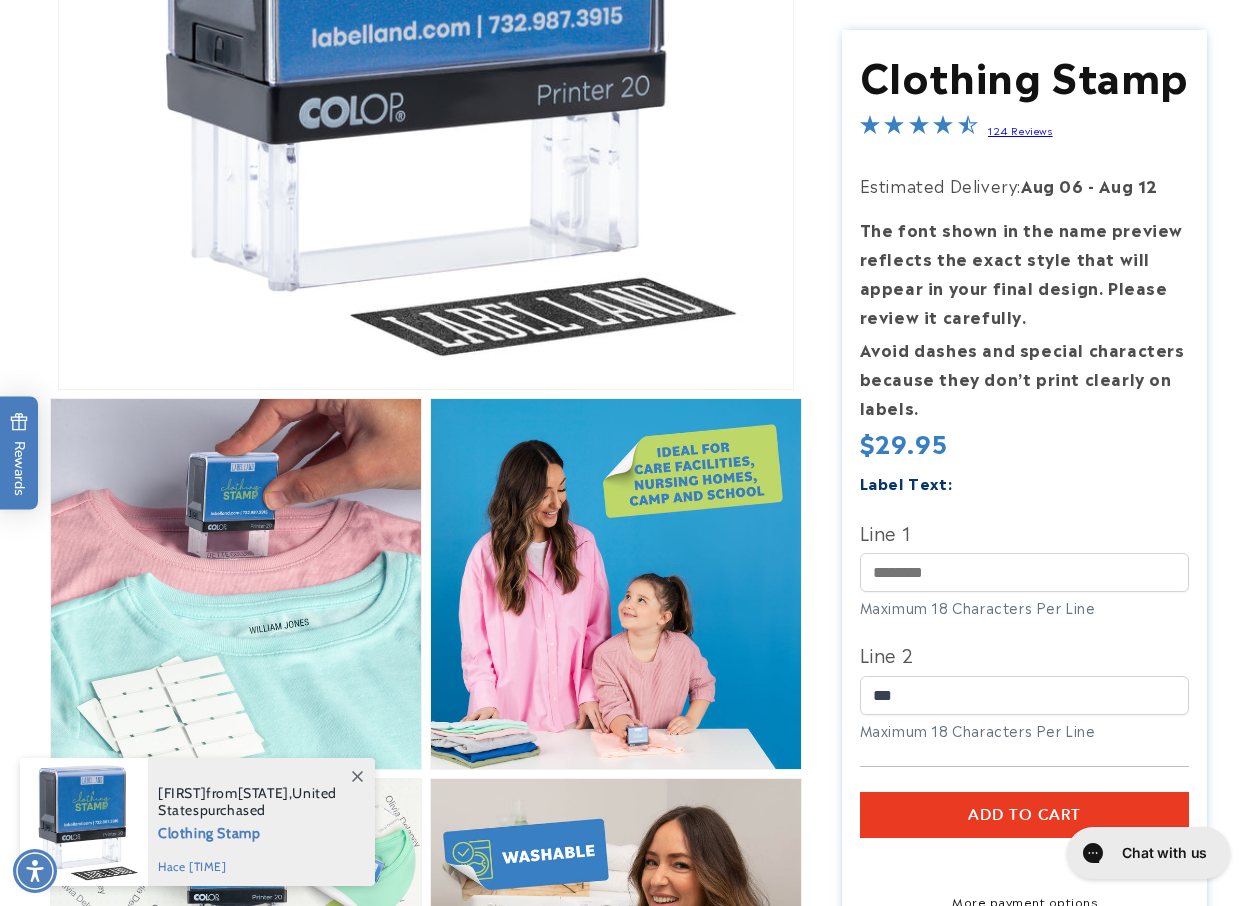 click on "Add to cart" at bounding box center [1025, 814] 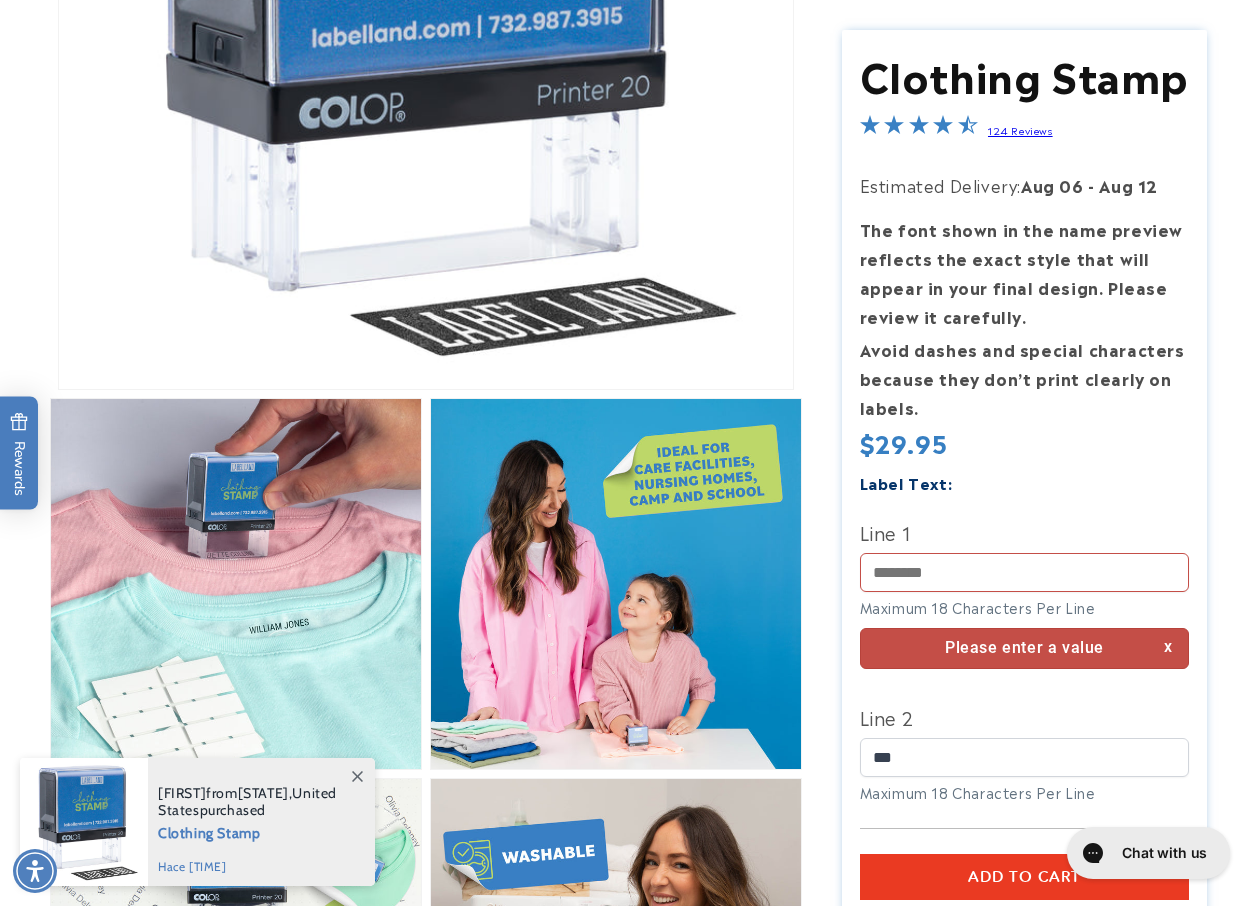 type 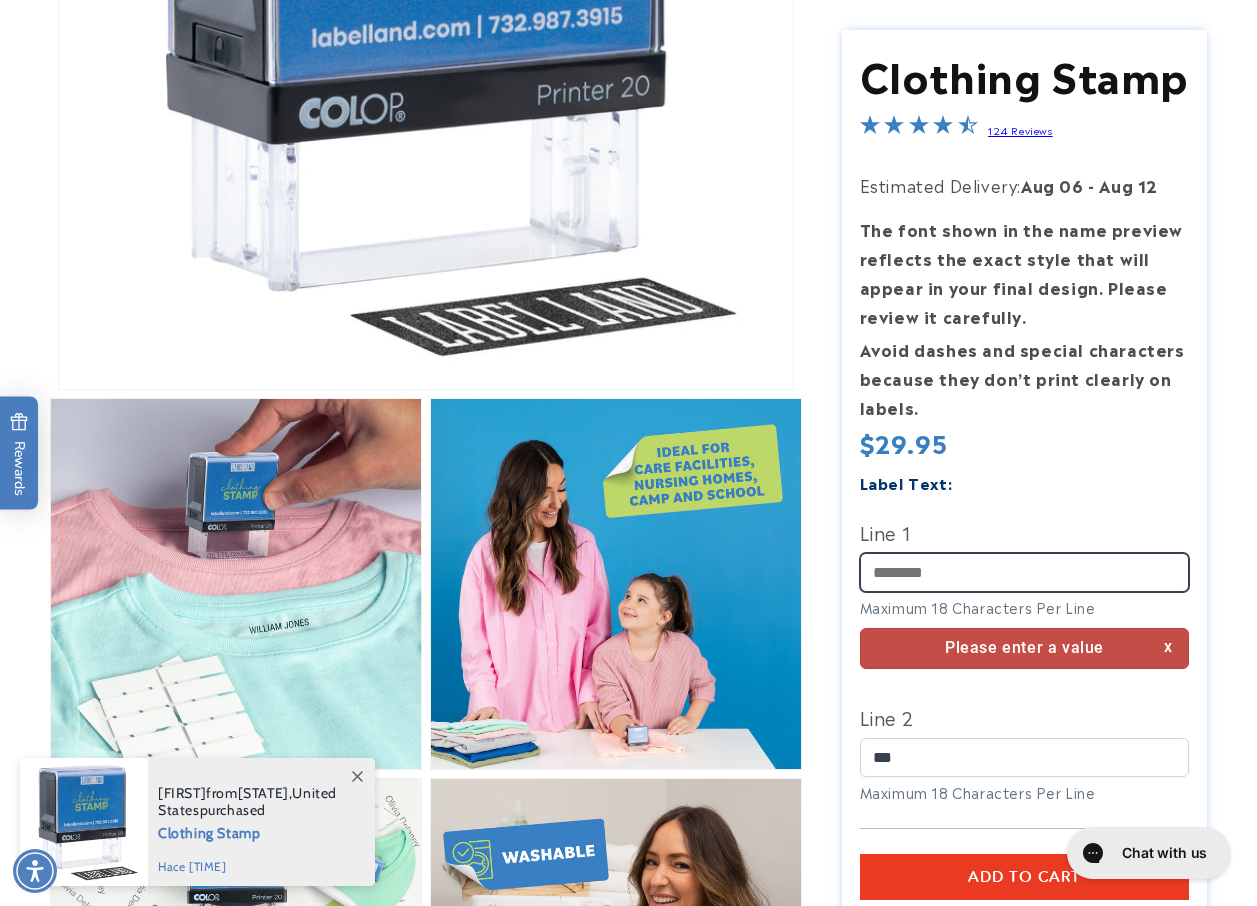 click on "Line 1" at bounding box center [1025, 572] 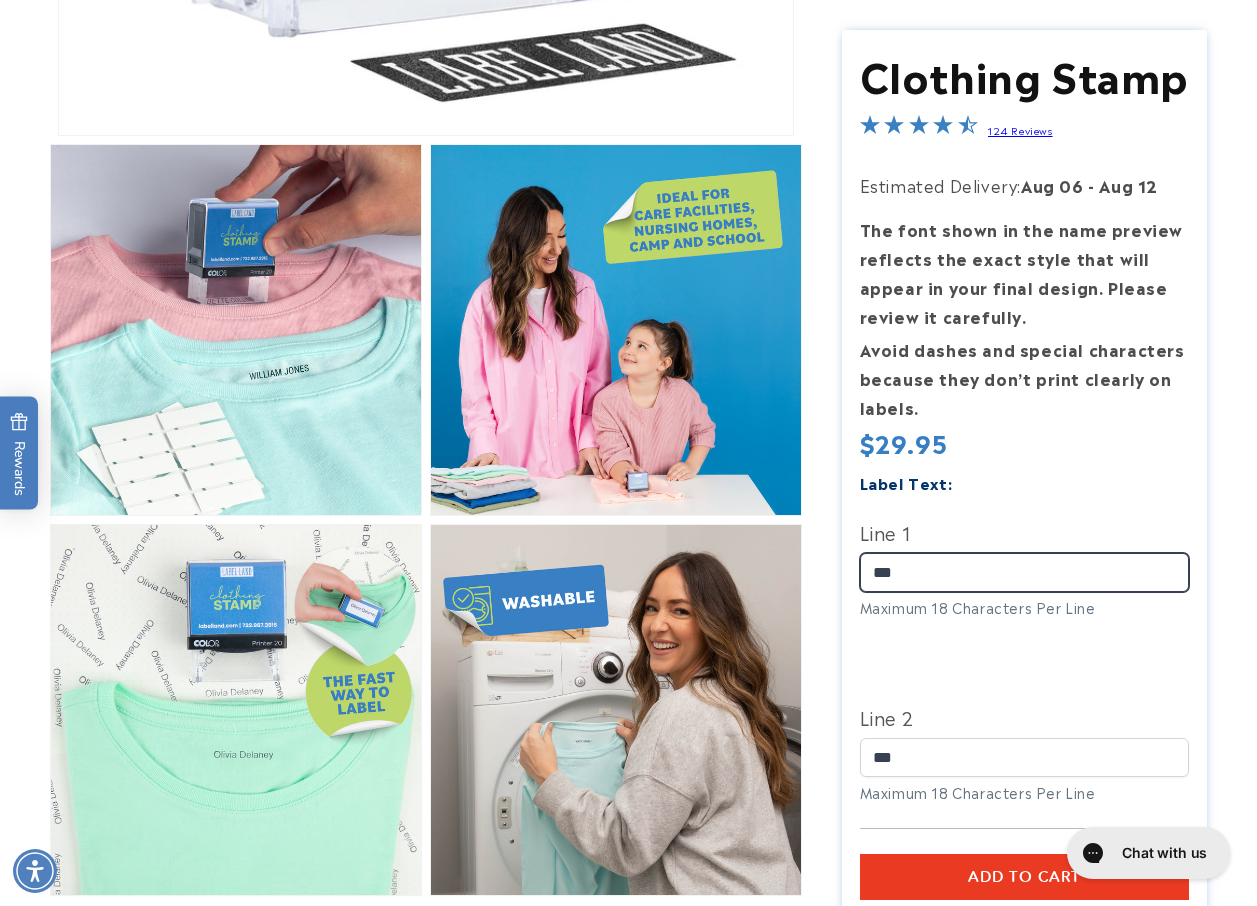 scroll, scrollTop: 900, scrollLeft: 0, axis: vertical 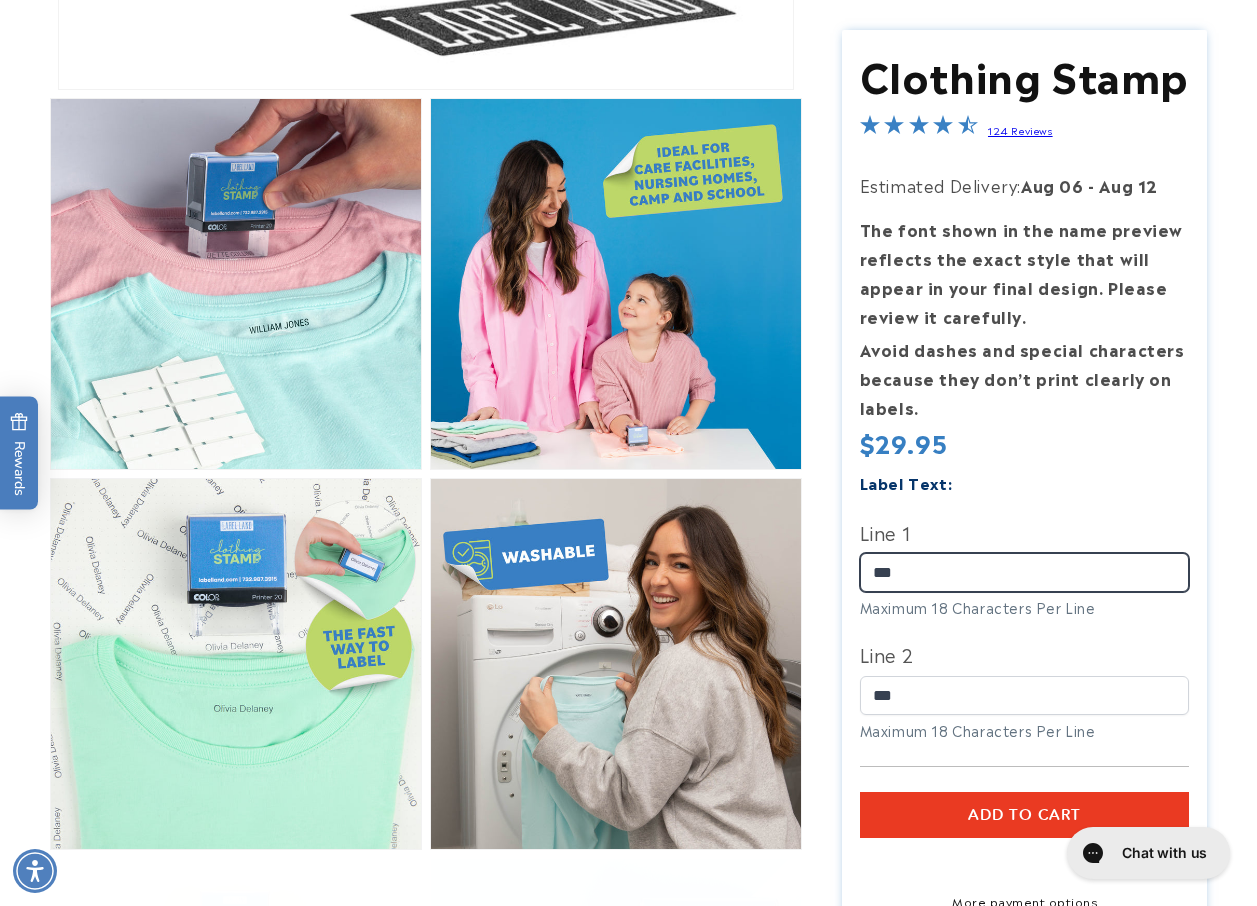 type on "***" 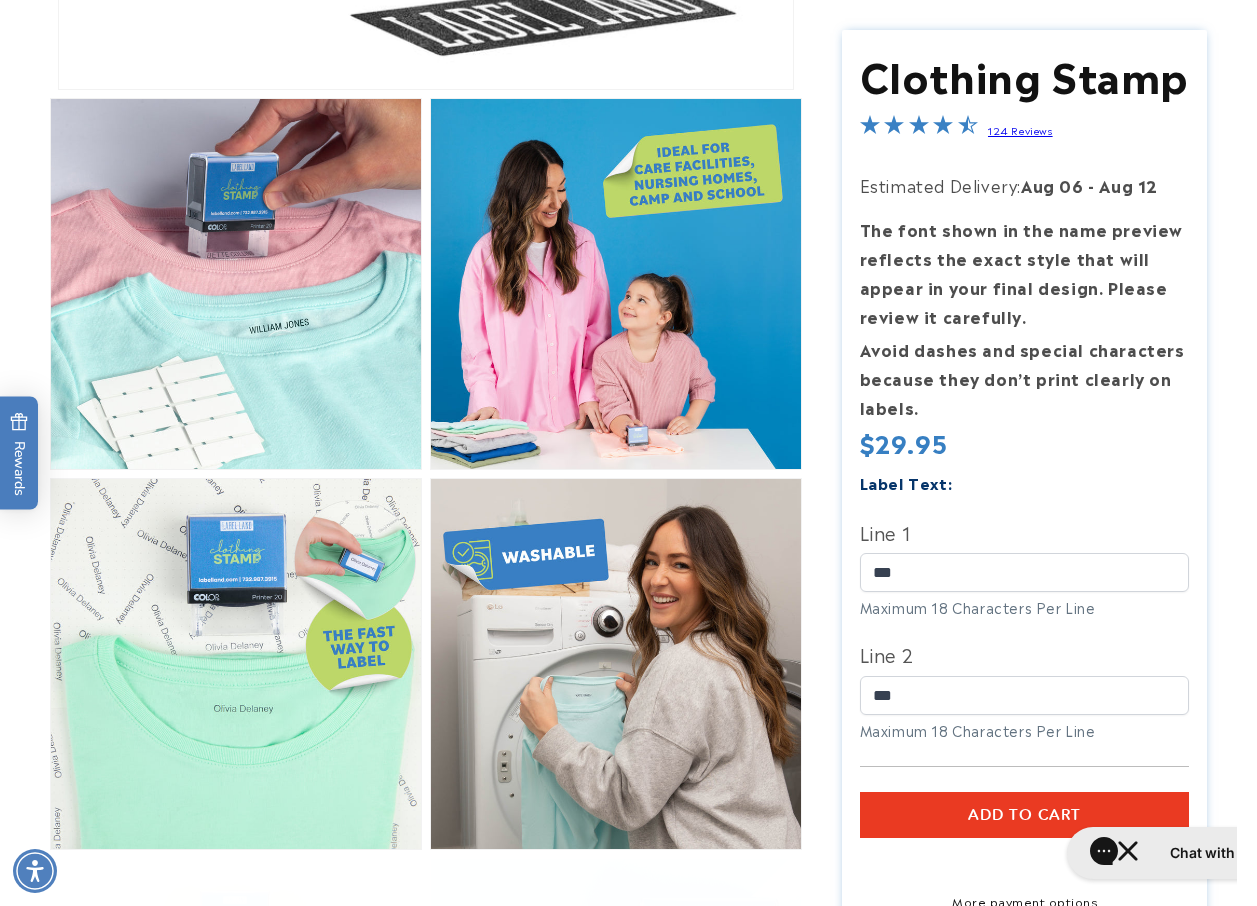 click at bounding box center [0, 0] 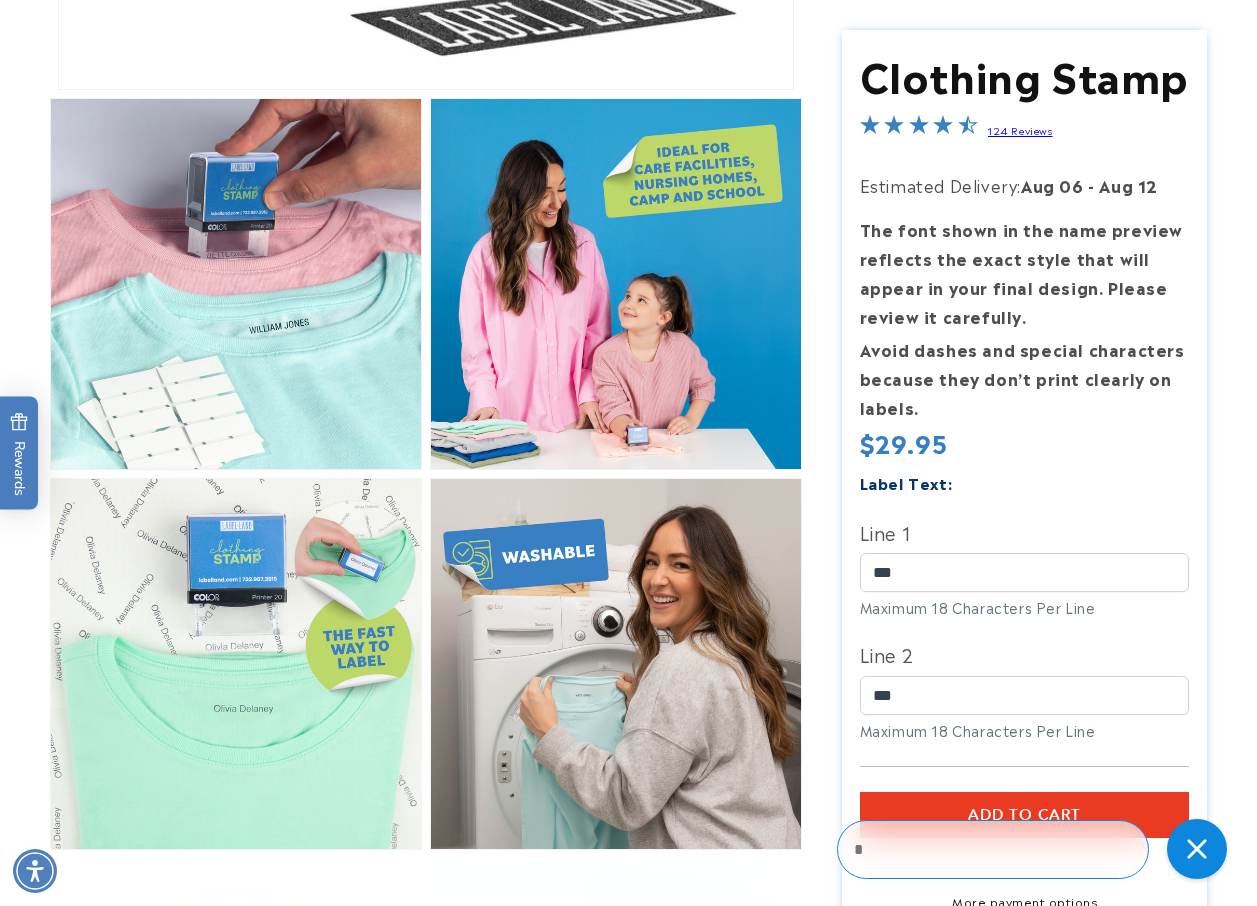 click at bounding box center (993, 849) 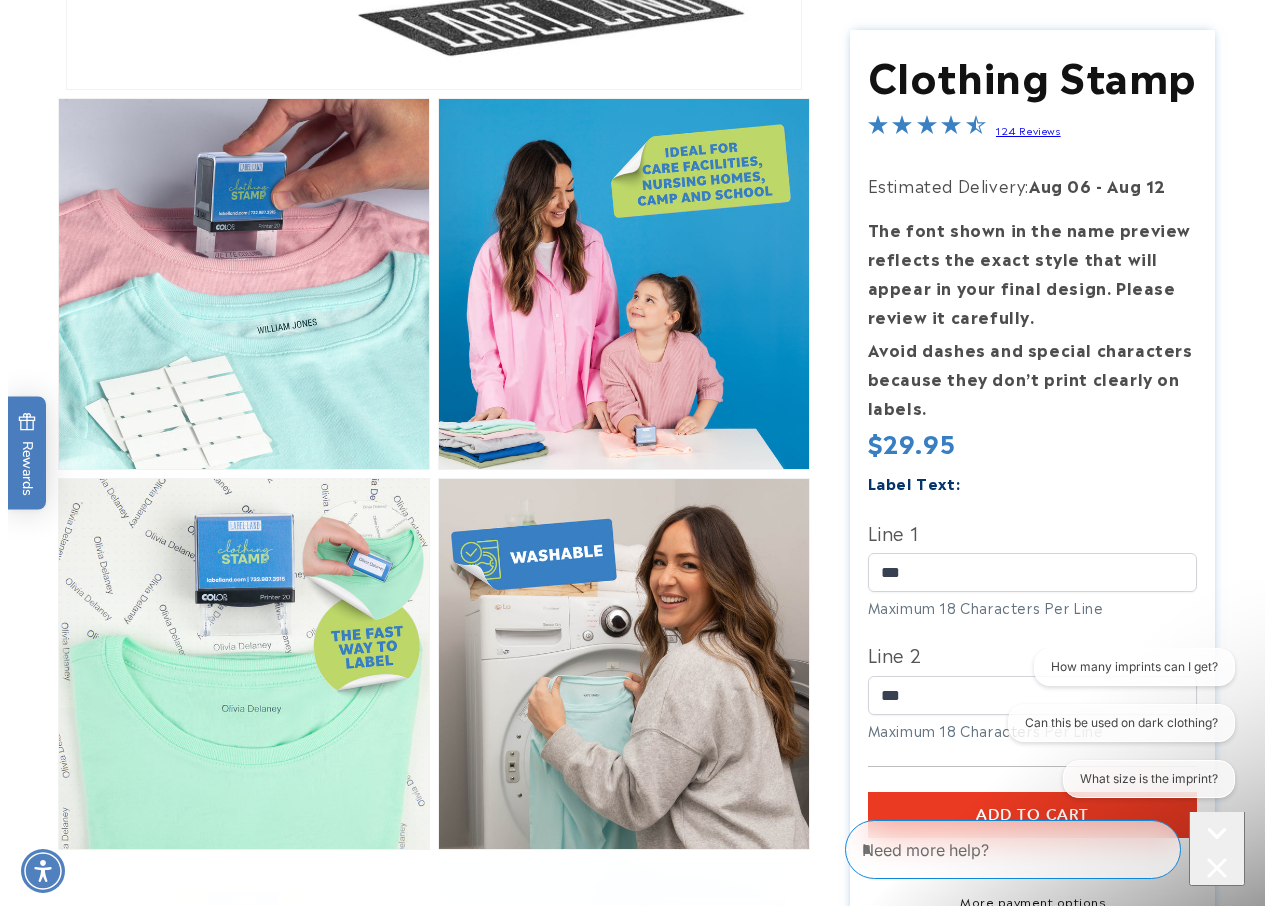 scroll, scrollTop: 0, scrollLeft: 0, axis: both 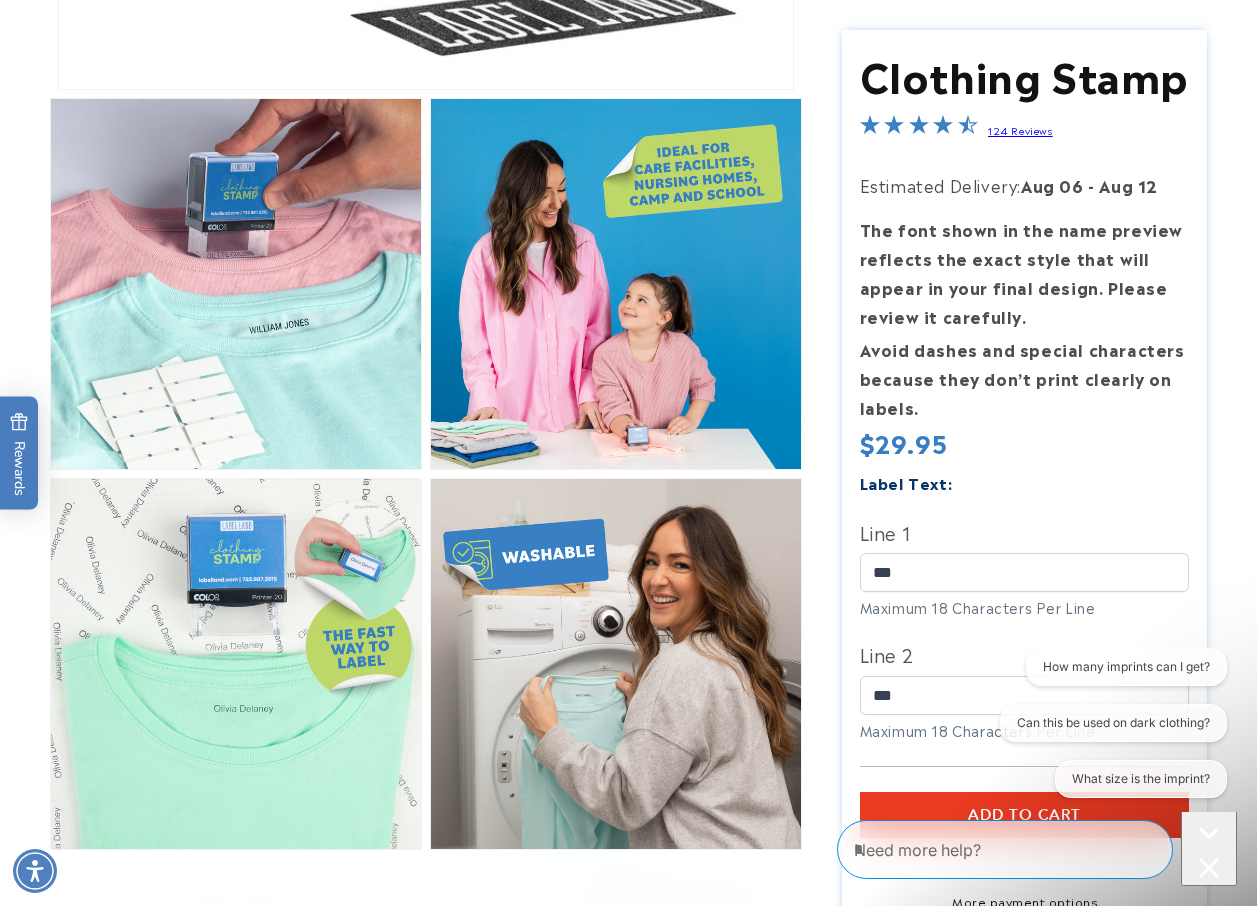 drag, startPoint x: 1200, startPoint y: 843, endPoint x: 1182, endPoint y: 837, distance: 18.973665 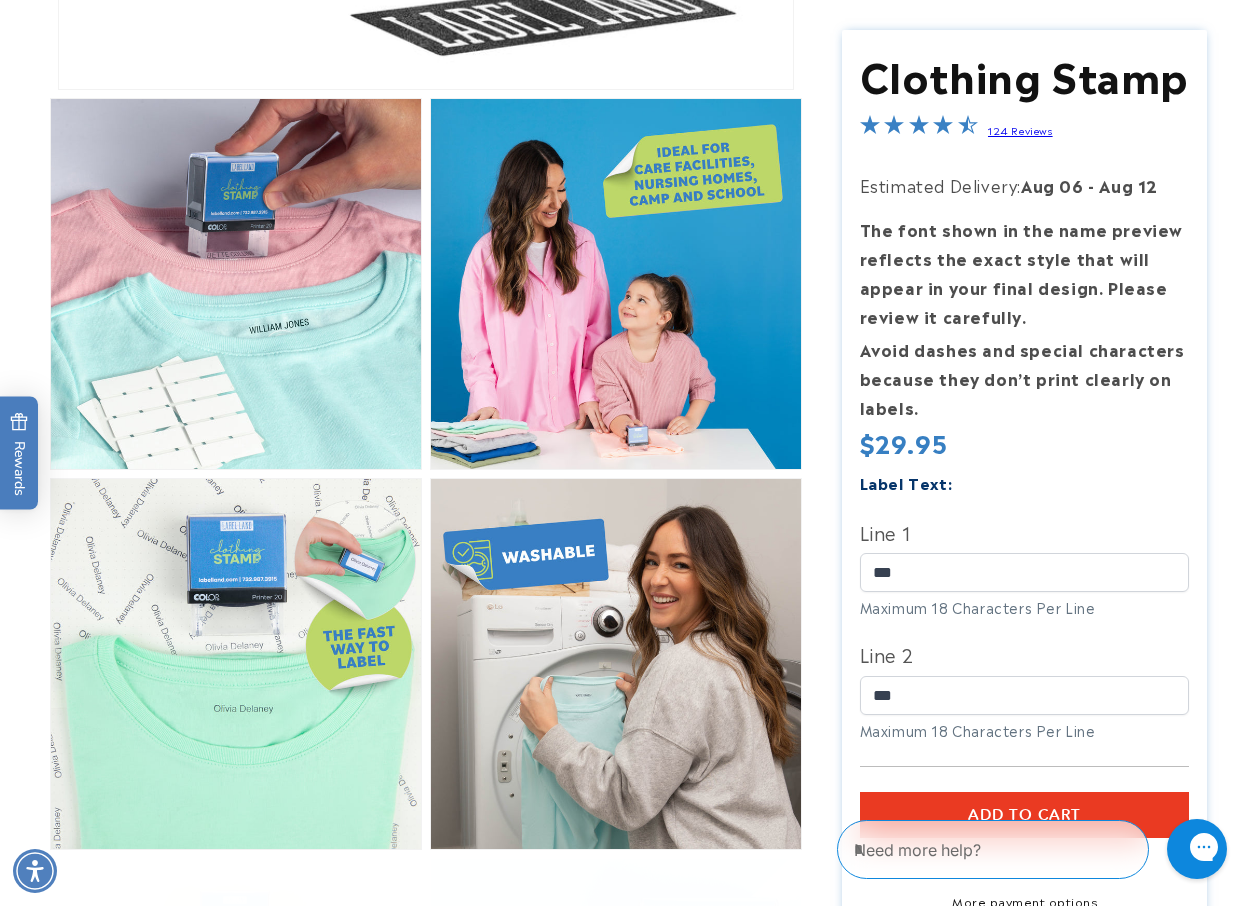 click on "Need more help?" at bounding box center [993, 849] 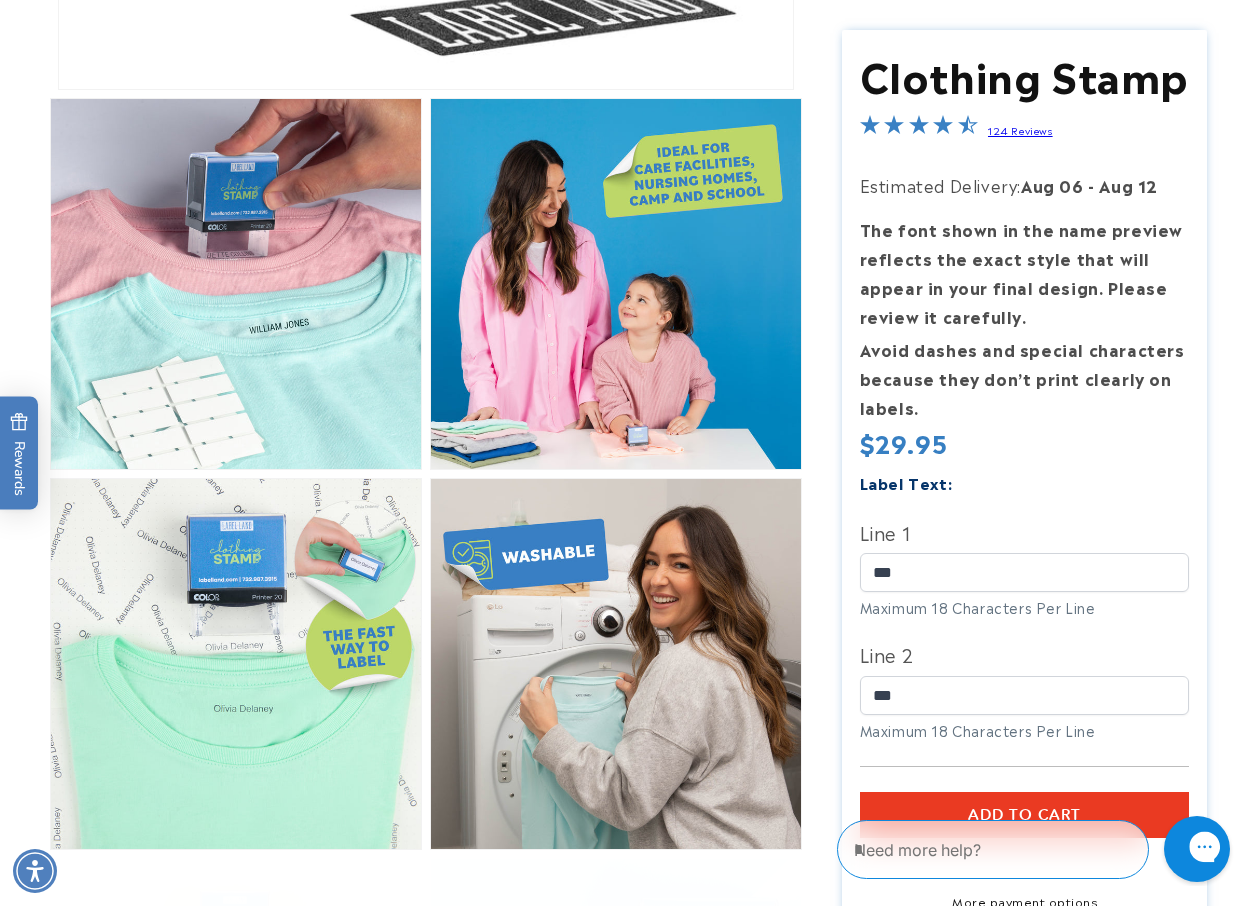 click at bounding box center [1275, 849] 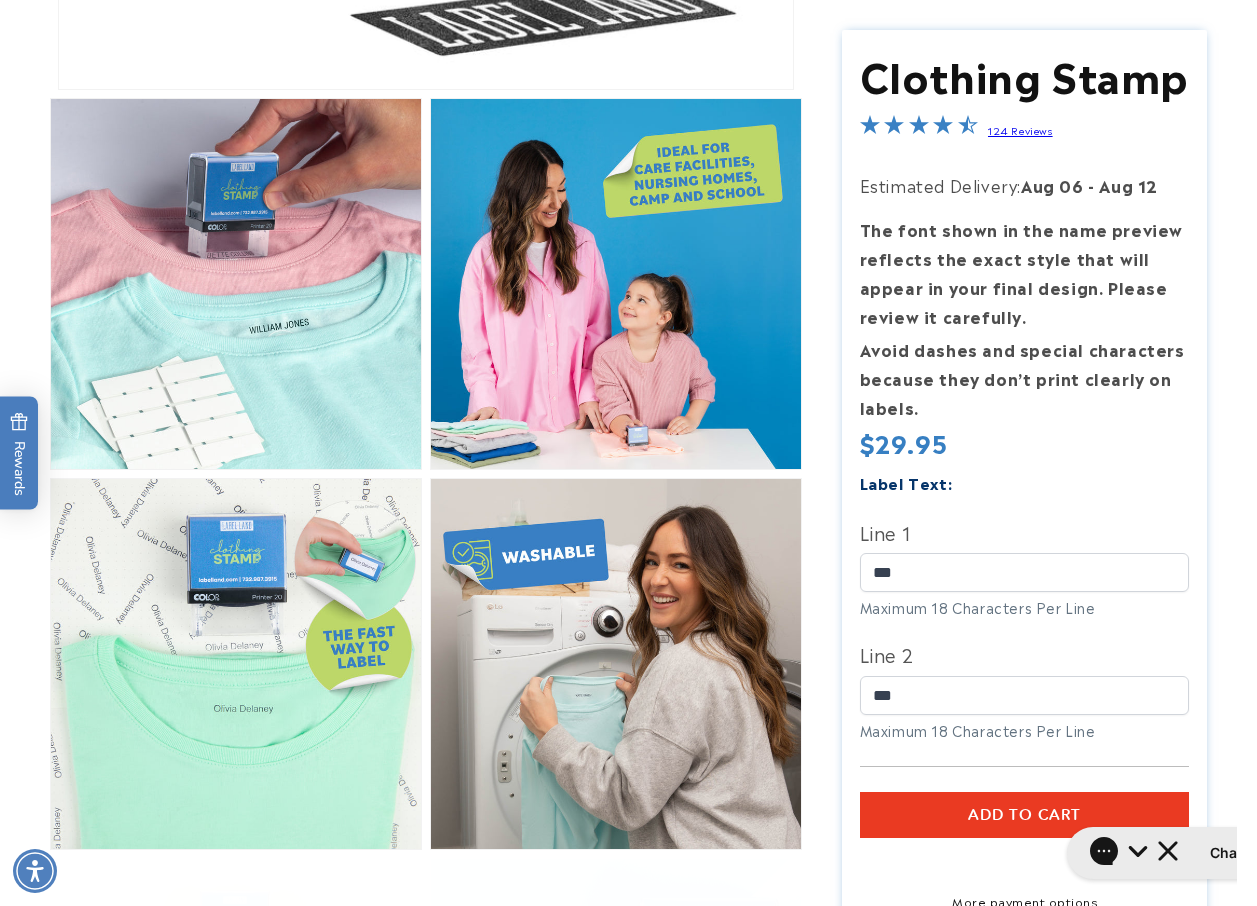 click on "Chat with us" at bounding box center (1182, 853) 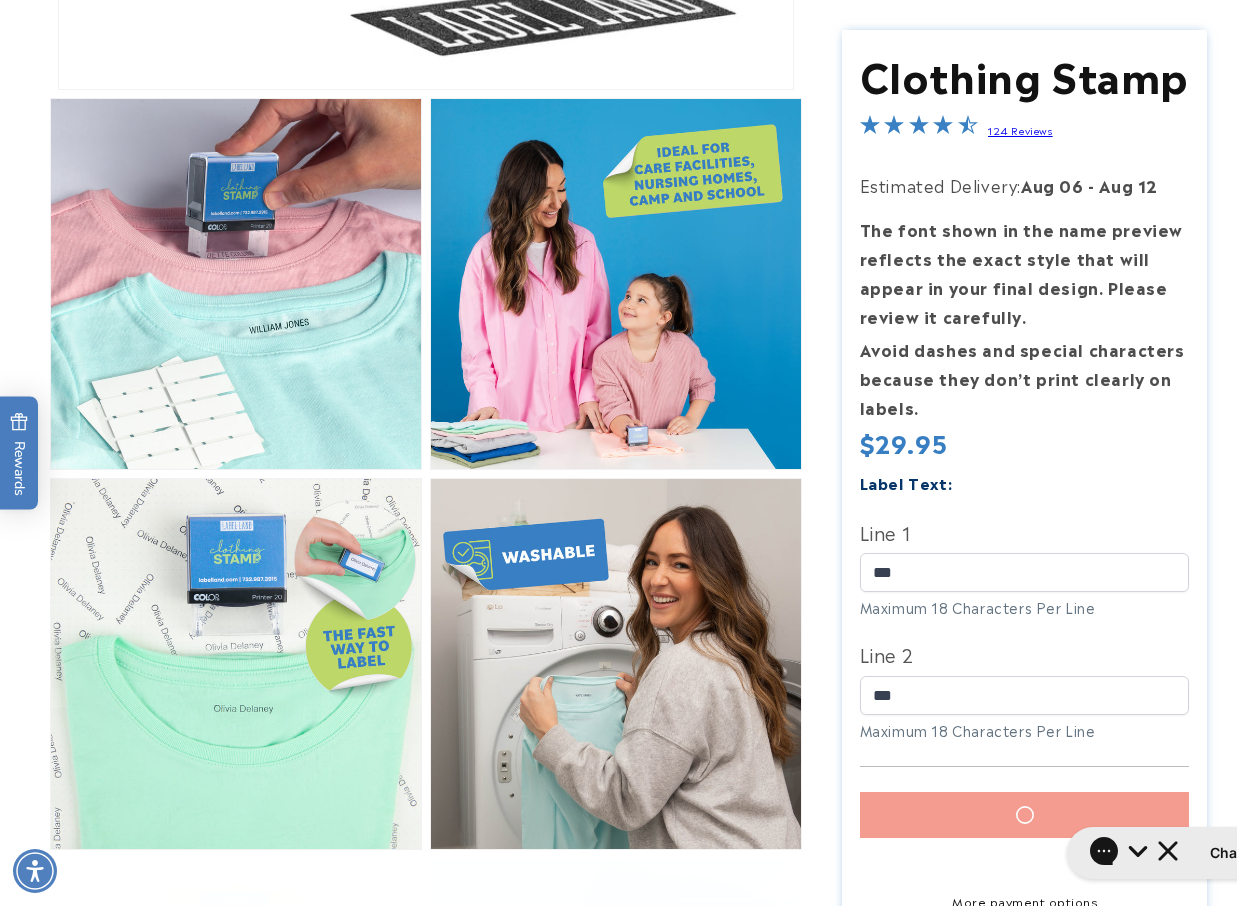 click on "Clothing Stamp
Clothing Stamp
124 Reviews
Estimated Delivery:  [DATE]   -   [DATE]
The font shown in the name preview reflects the exact style that will appear in your final design. Please review it carefully. Avoid dashes and special characters because they don’t print clearly on labels.
Regular price
$29.95
Regular price
Sale price
$29.95
Unit price
/
per" at bounding box center (1024, 515) 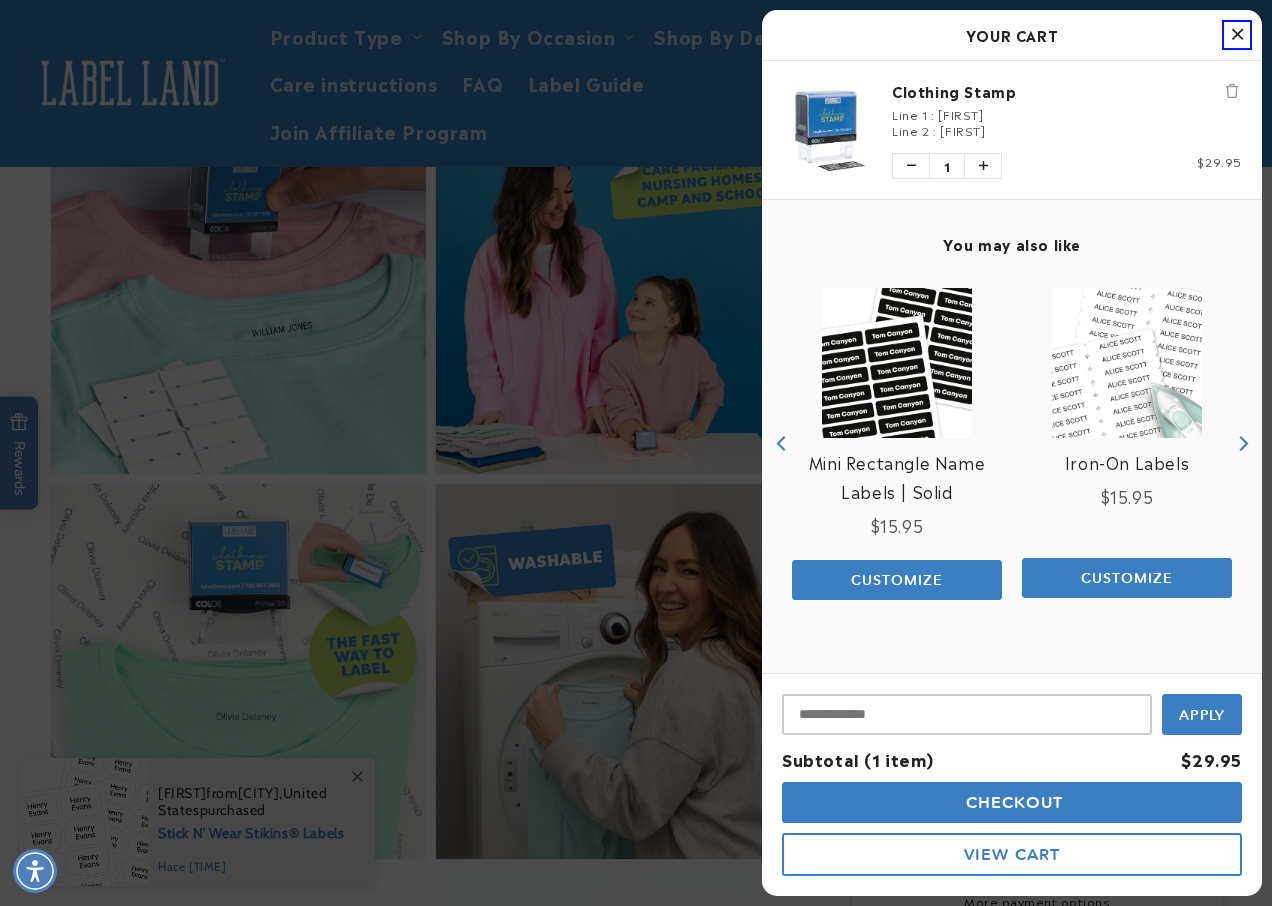 type 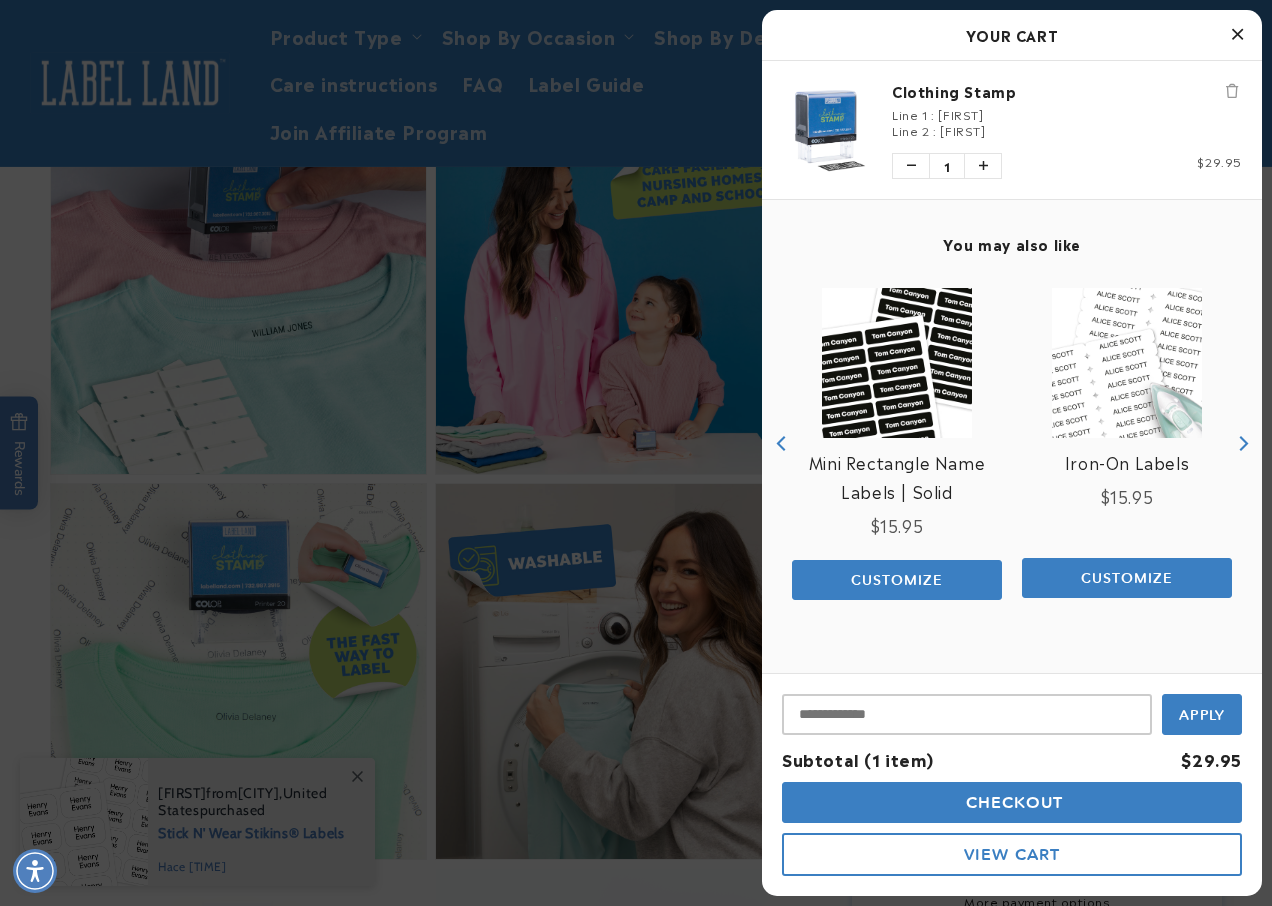 click on "Checkout" at bounding box center [1012, 802] 